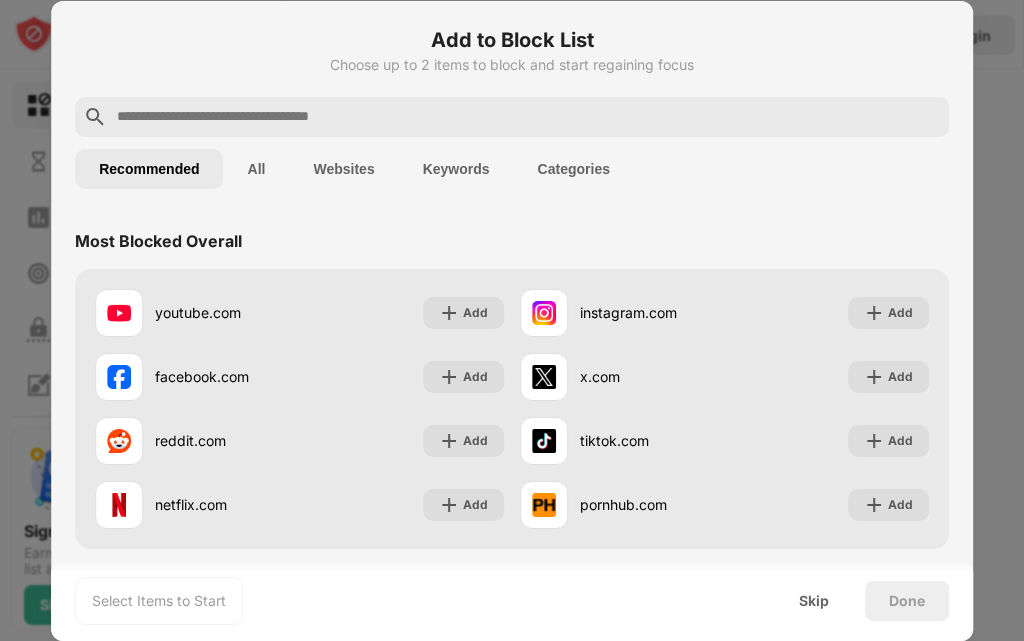 scroll, scrollTop: 0, scrollLeft: 0, axis: both 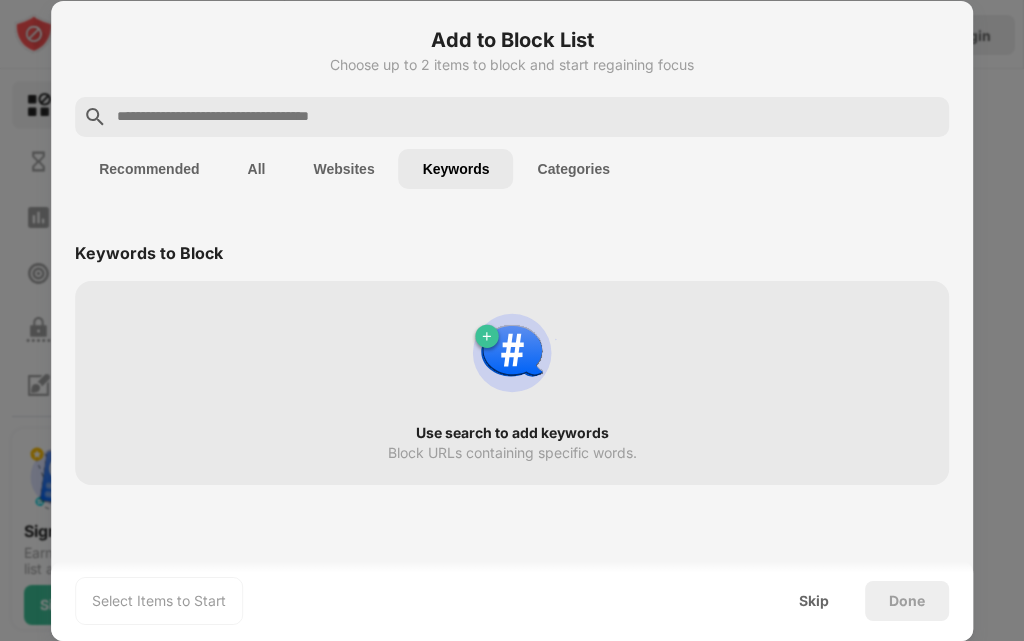 click on "Keywords" at bounding box center [456, 169] 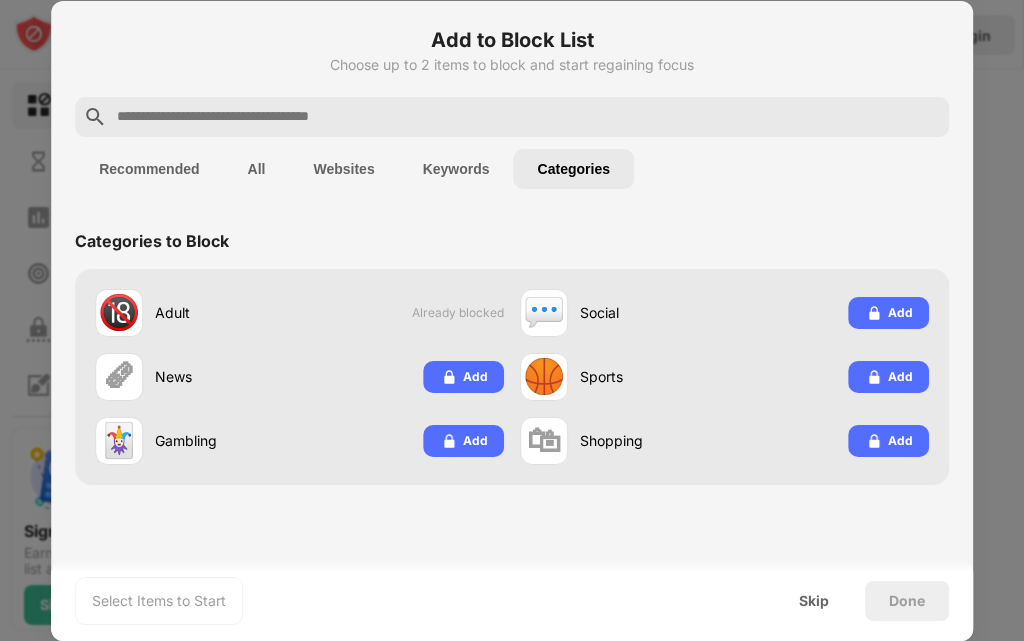 click on "Keywords" at bounding box center (456, 169) 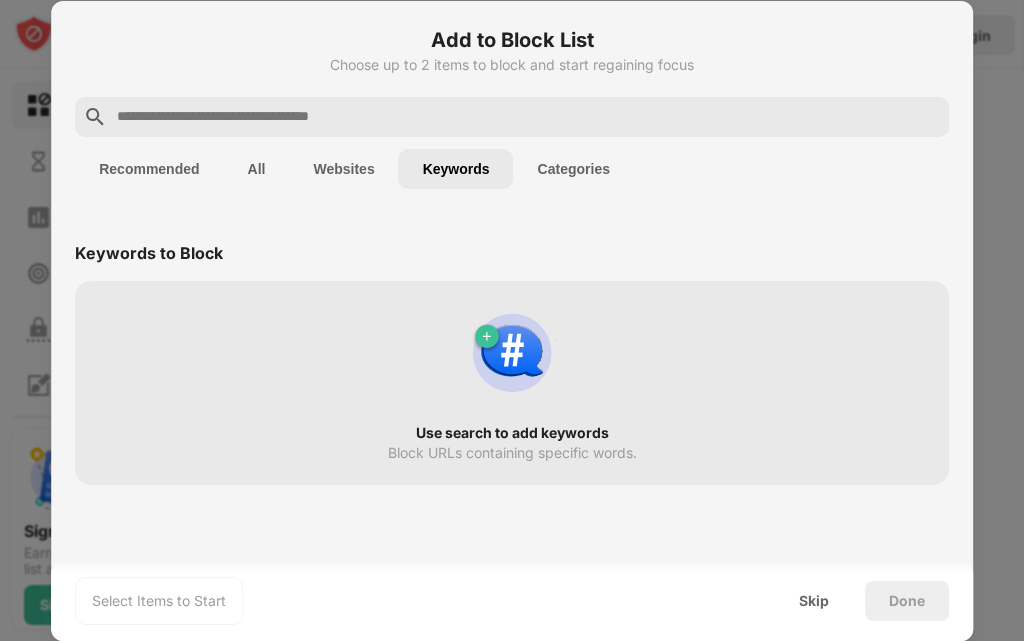 click on "Select Items to Start" at bounding box center [159, 601] 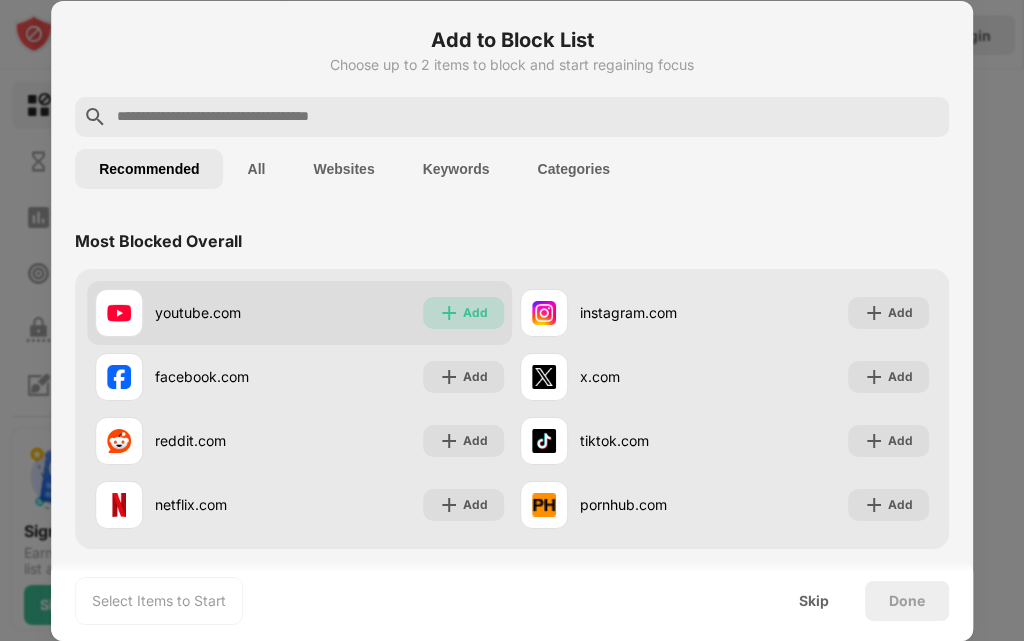click at bounding box center (449, 313) 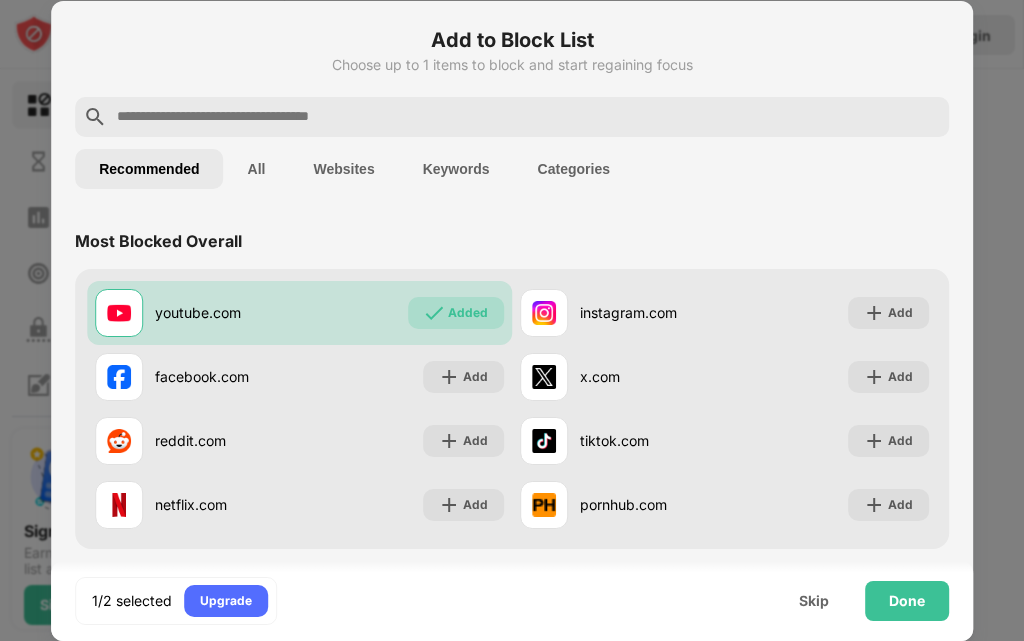 click on "Keywords" at bounding box center (456, 169) 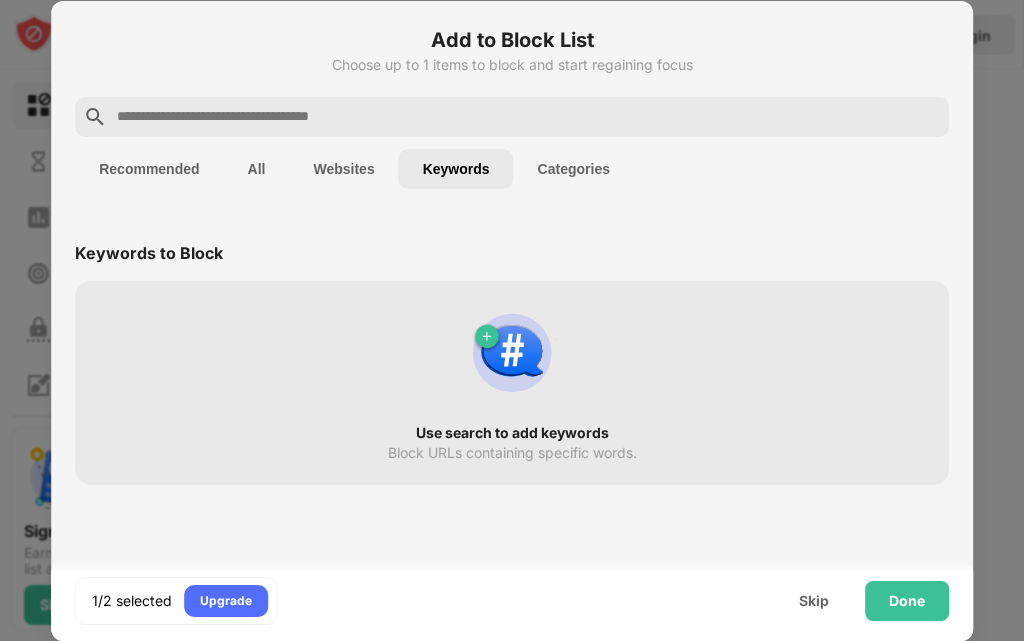 click at bounding box center (512, 353) 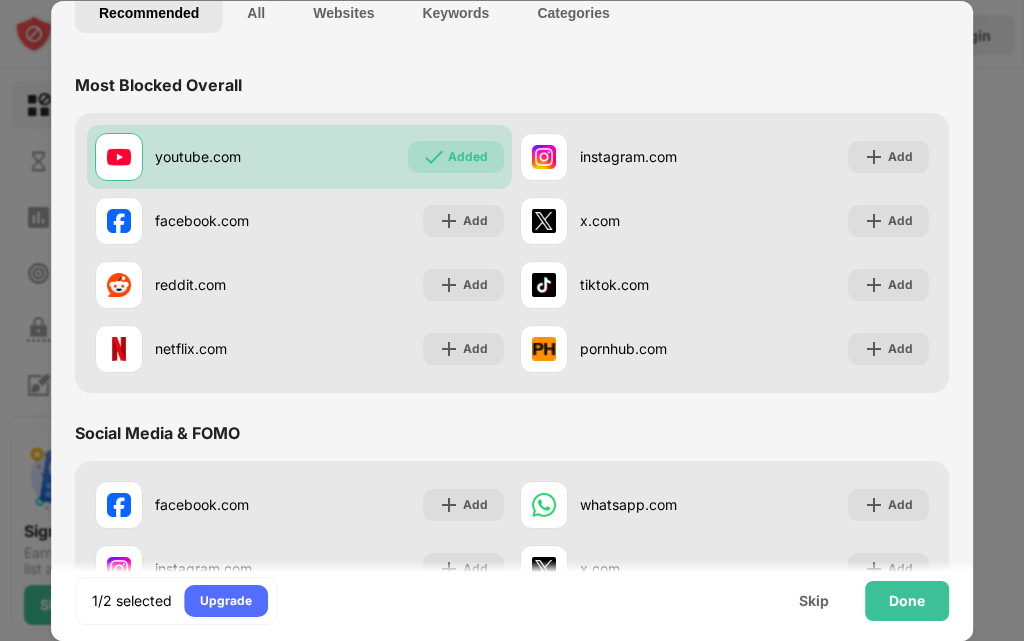 scroll, scrollTop: 200, scrollLeft: 0, axis: vertical 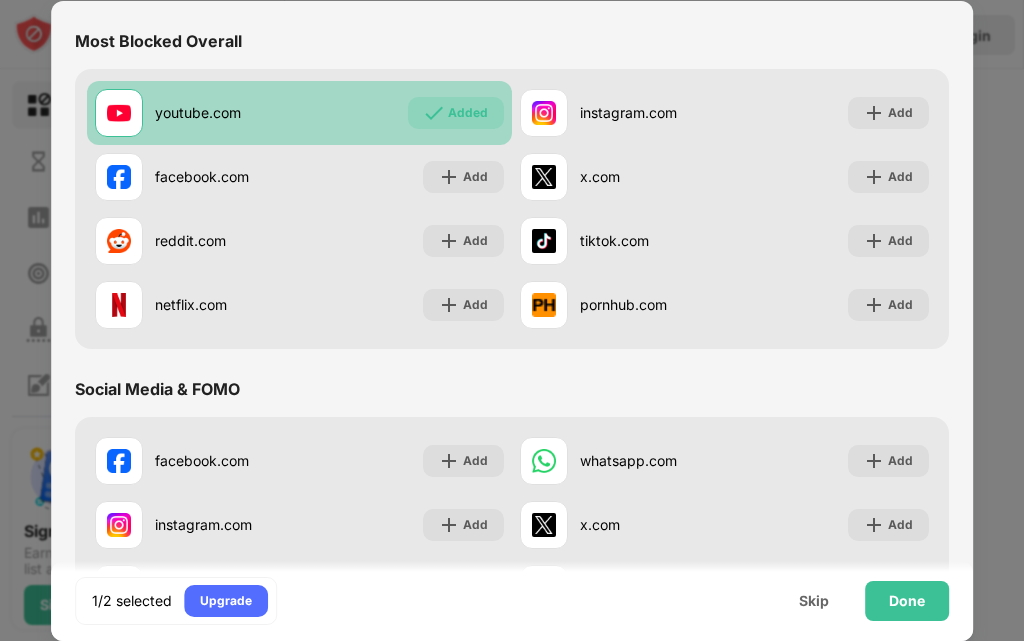 click on "Added" at bounding box center (456, 113) 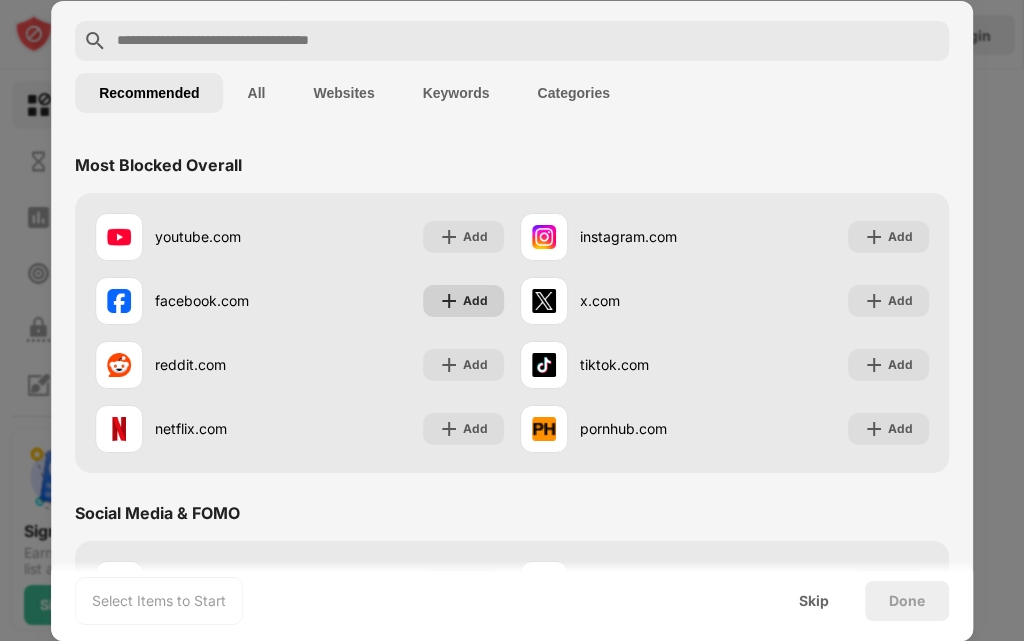 scroll, scrollTop: 0, scrollLeft: 0, axis: both 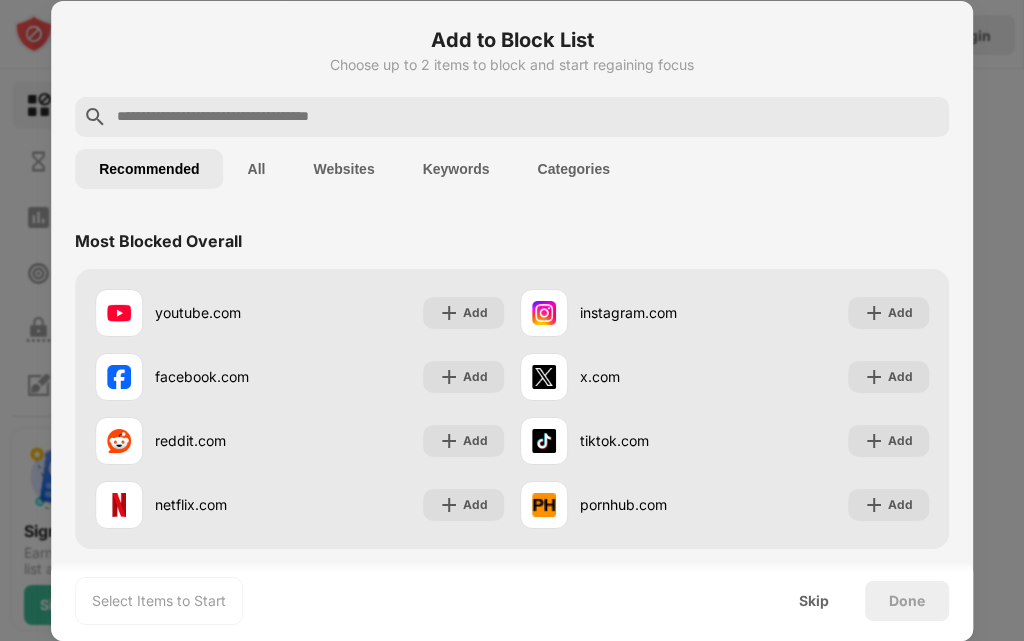 click on "Keywords" at bounding box center [456, 169] 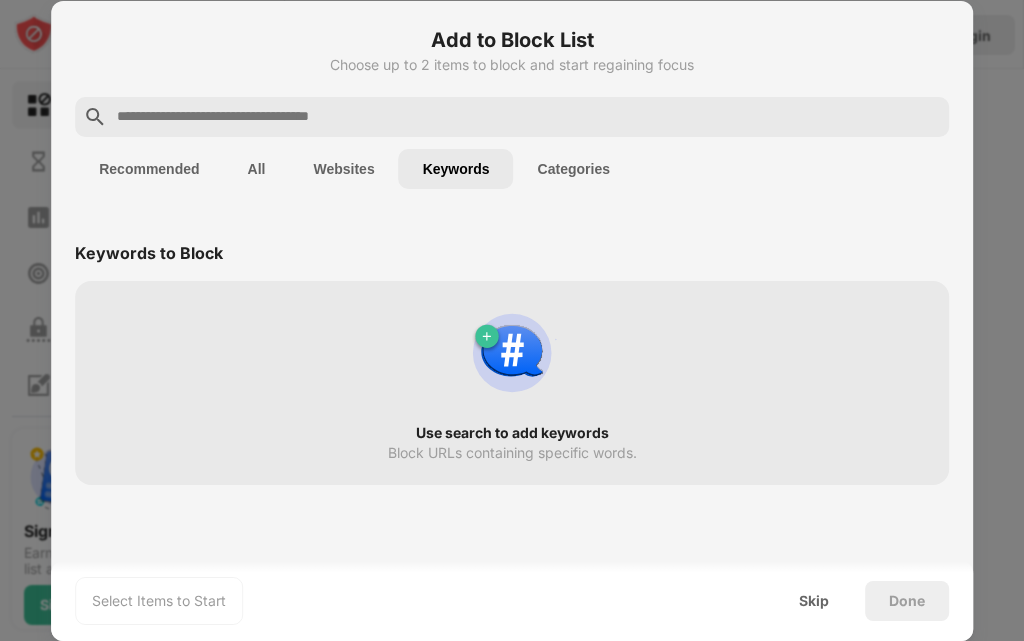 drag, startPoint x: 613, startPoint y: 302, endPoint x: 514, endPoint y: 354, distance: 111.82576 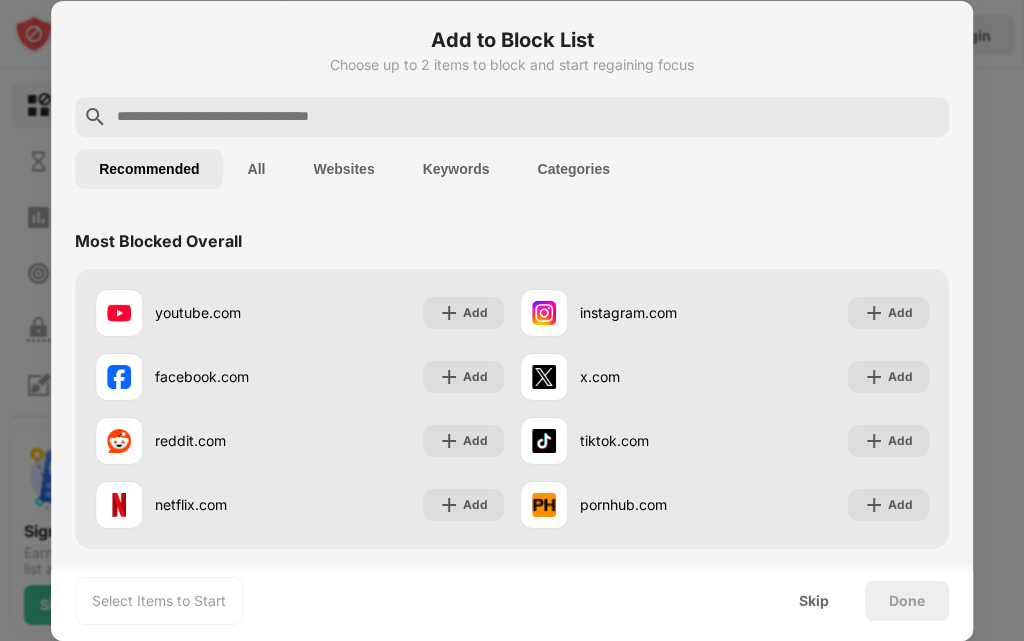 click on "Recommended" at bounding box center [149, 169] 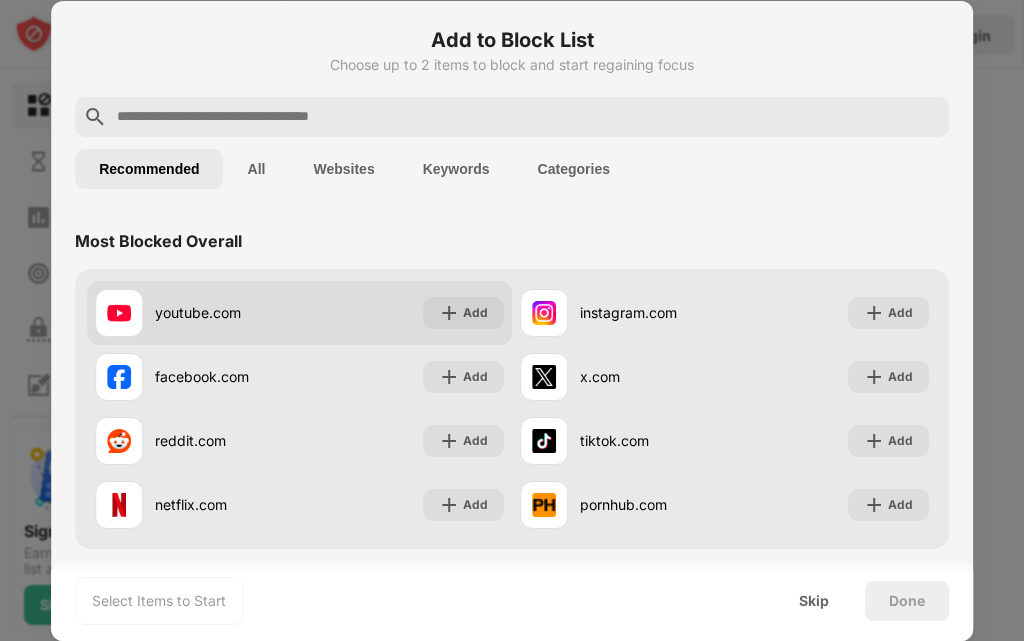 click on "youtube.com" at bounding box center (227, 312) 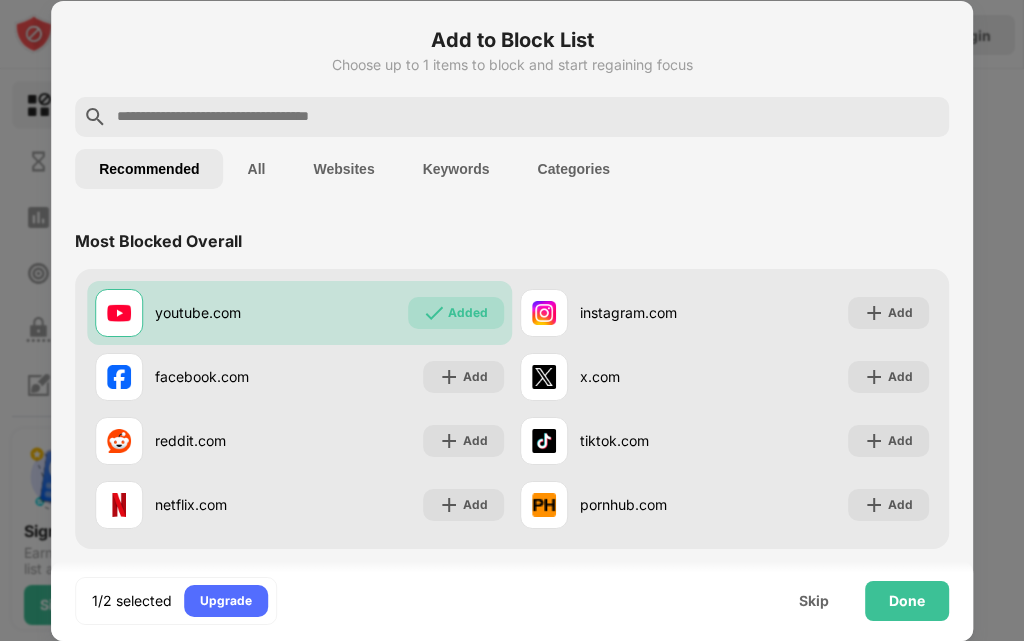 click on "Keywords" at bounding box center [456, 169] 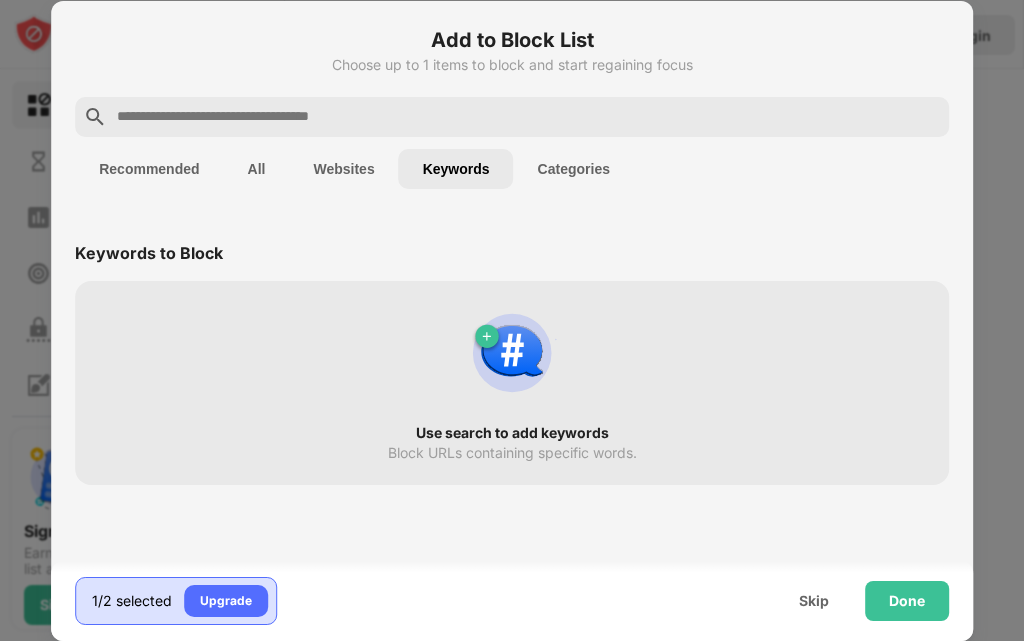 click on "1/2 selected" at bounding box center (132, 601) 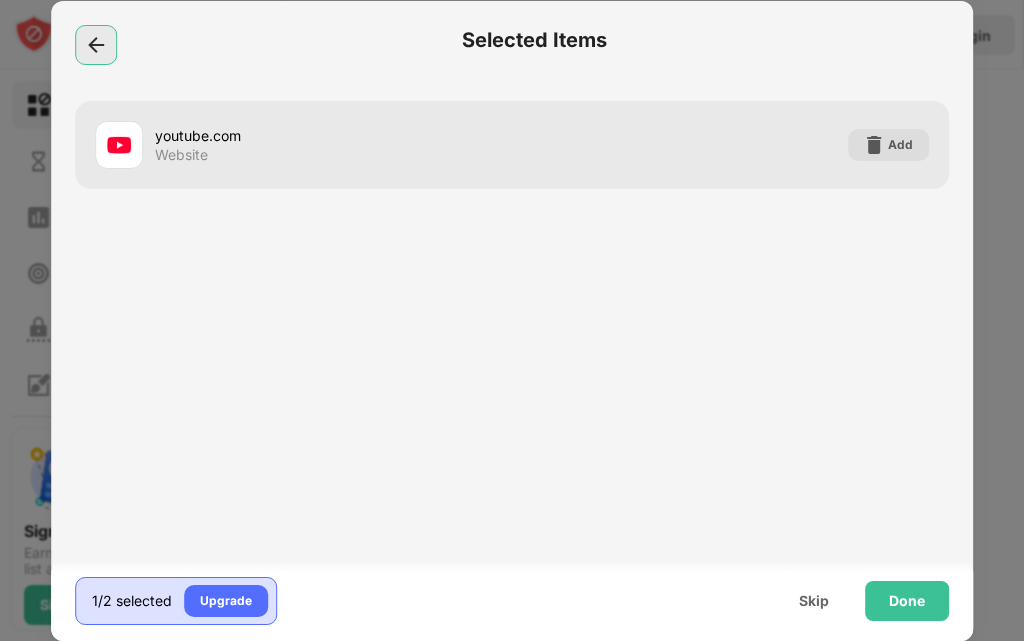 click at bounding box center (96, 45) 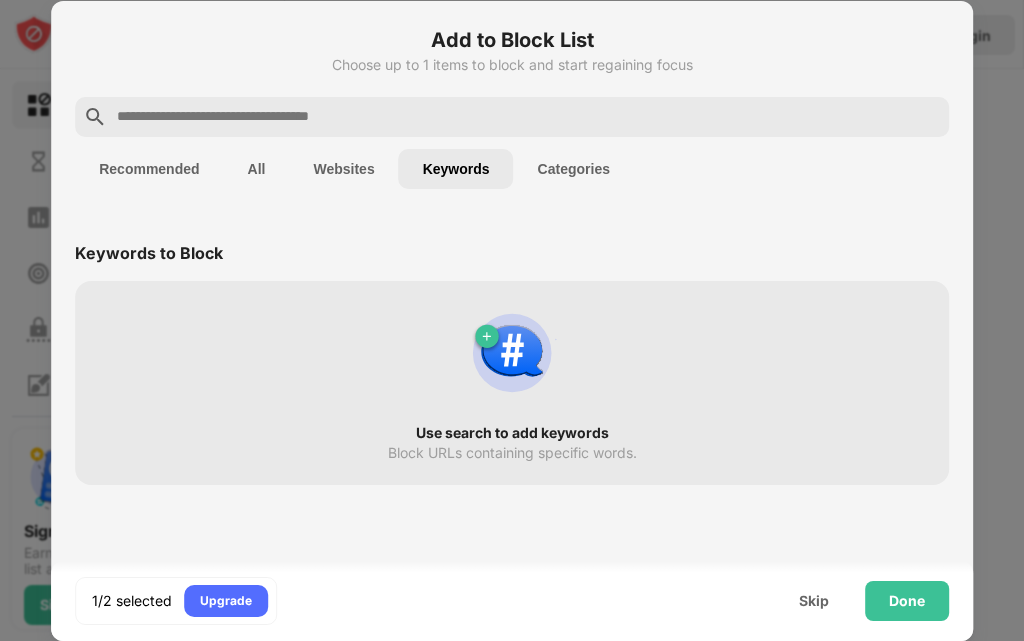 drag, startPoint x: 535, startPoint y: 322, endPoint x: 508, endPoint y: 263, distance: 64.884514 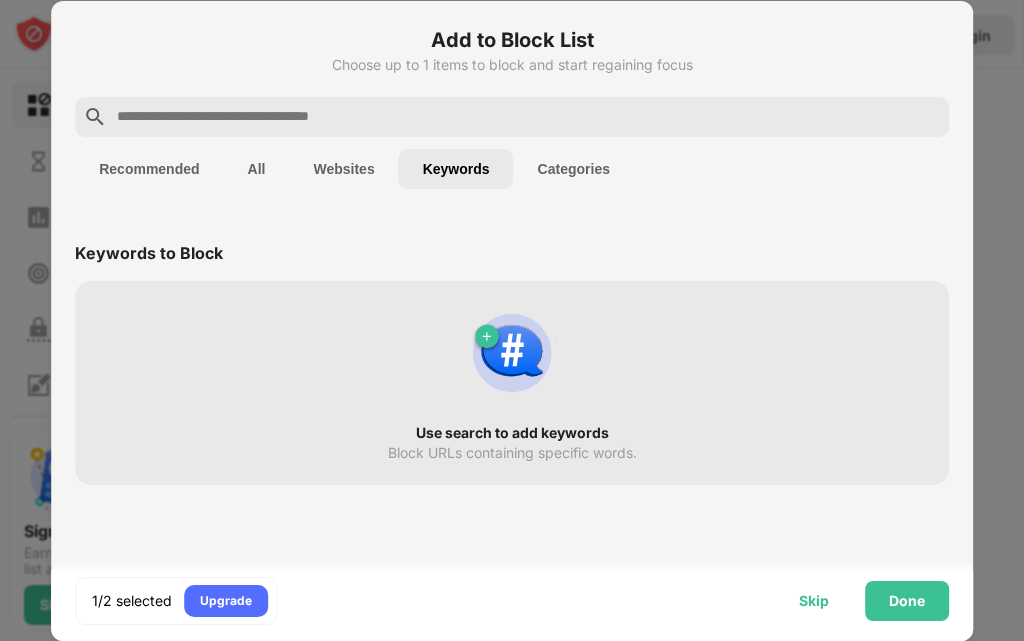click on "Skip" at bounding box center [814, 601] 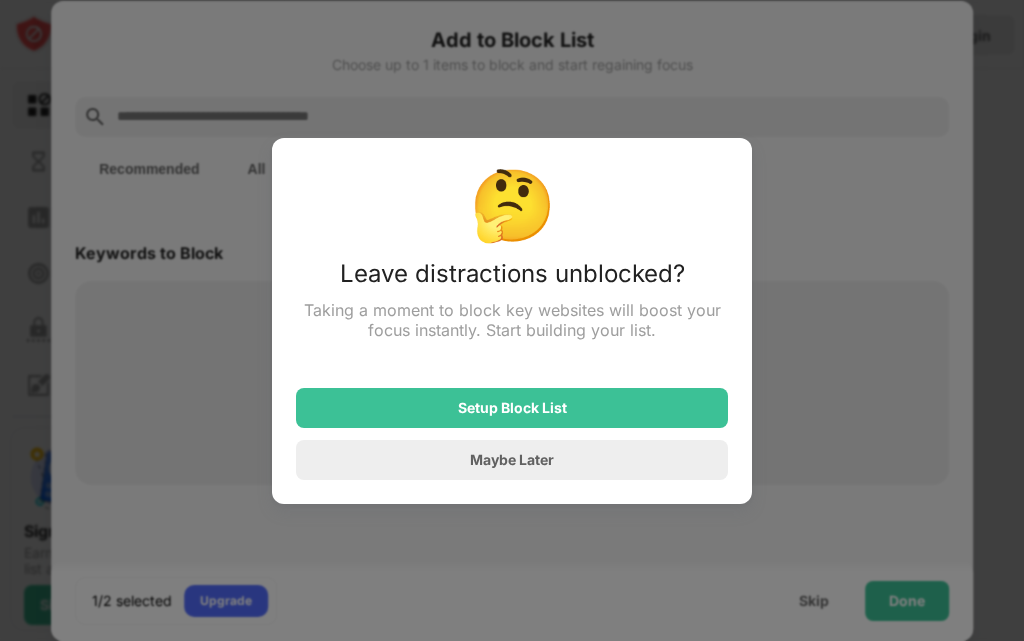 drag, startPoint x: 548, startPoint y: 421, endPoint x: 527, endPoint y: 587, distance: 167.32304 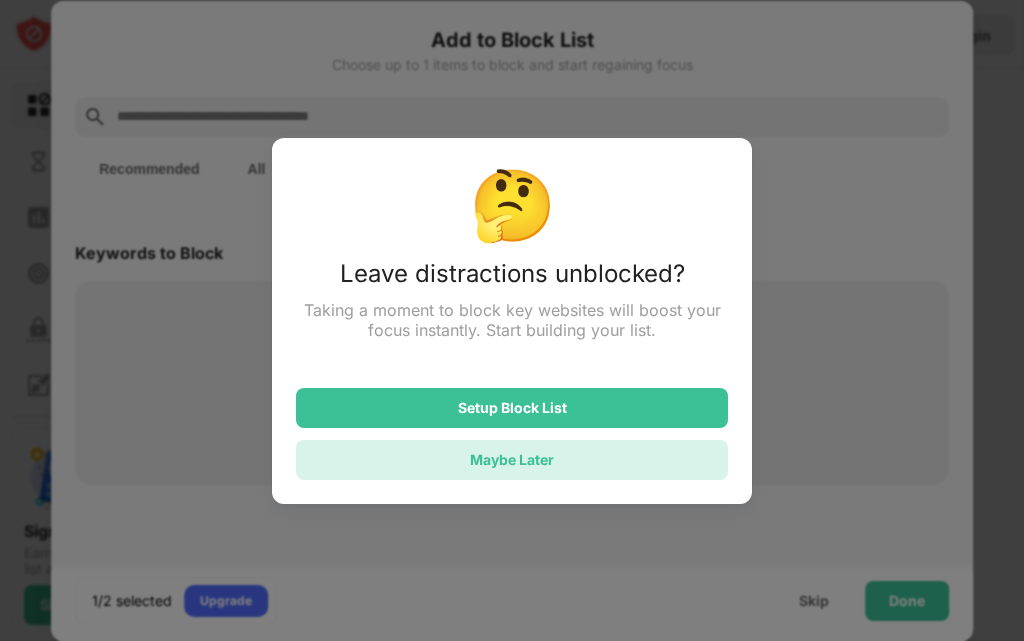 click on "Maybe Later" at bounding box center [512, 460] 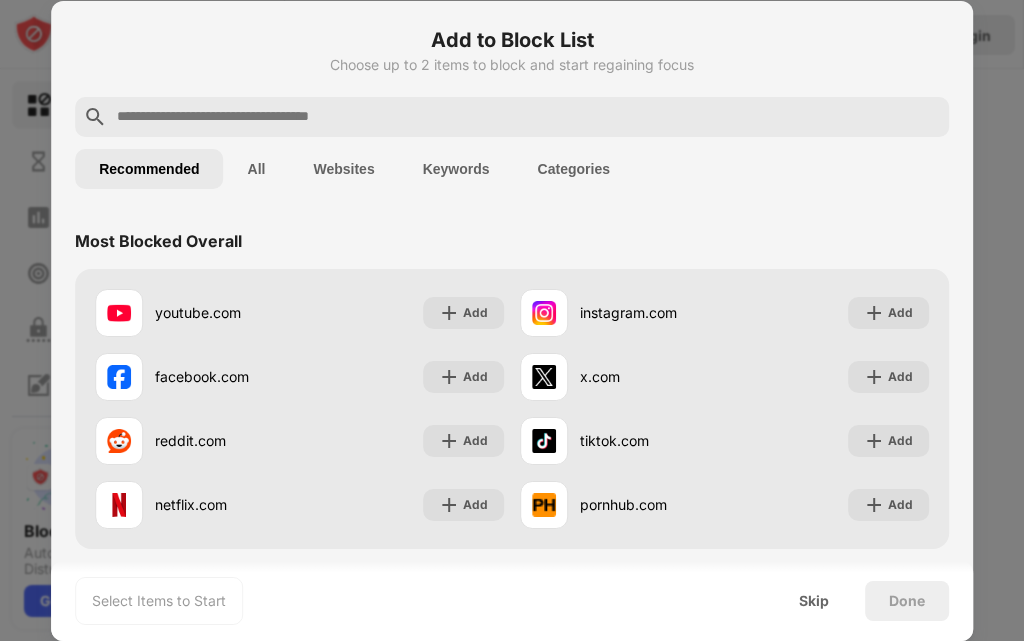 scroll, scrollTop: 0, scrollLeft: 0, axis: both 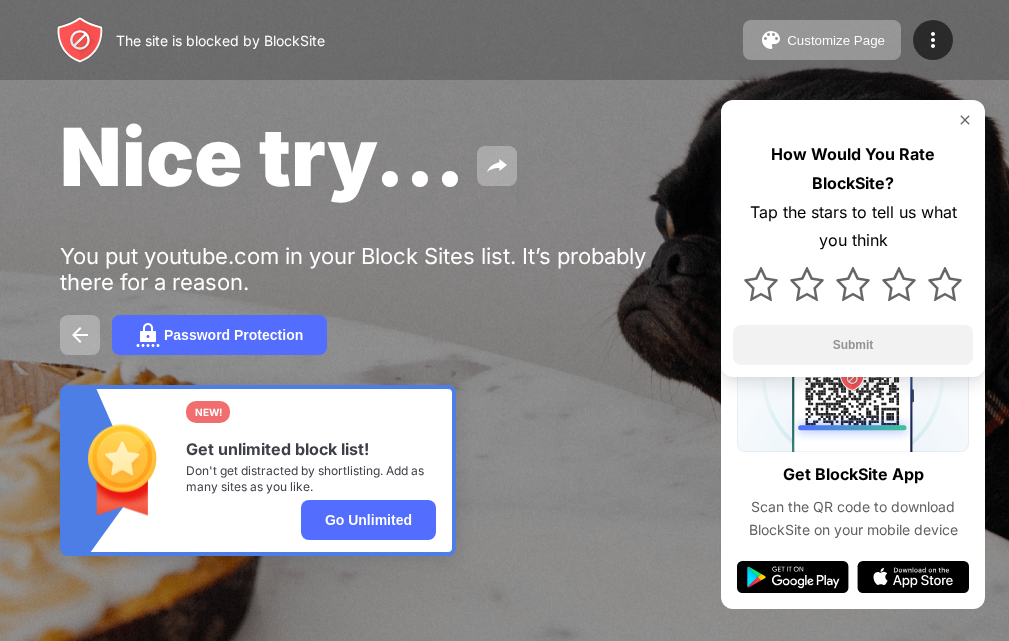 click at bounding box center (965, 120) 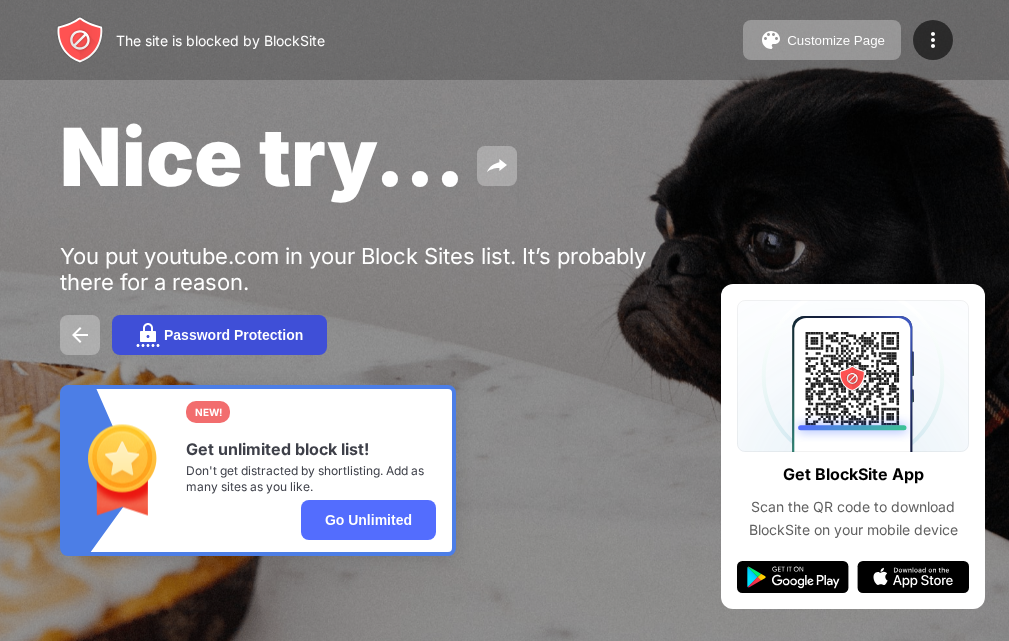 click on "Password Protection" at bounding box center (219, 335) 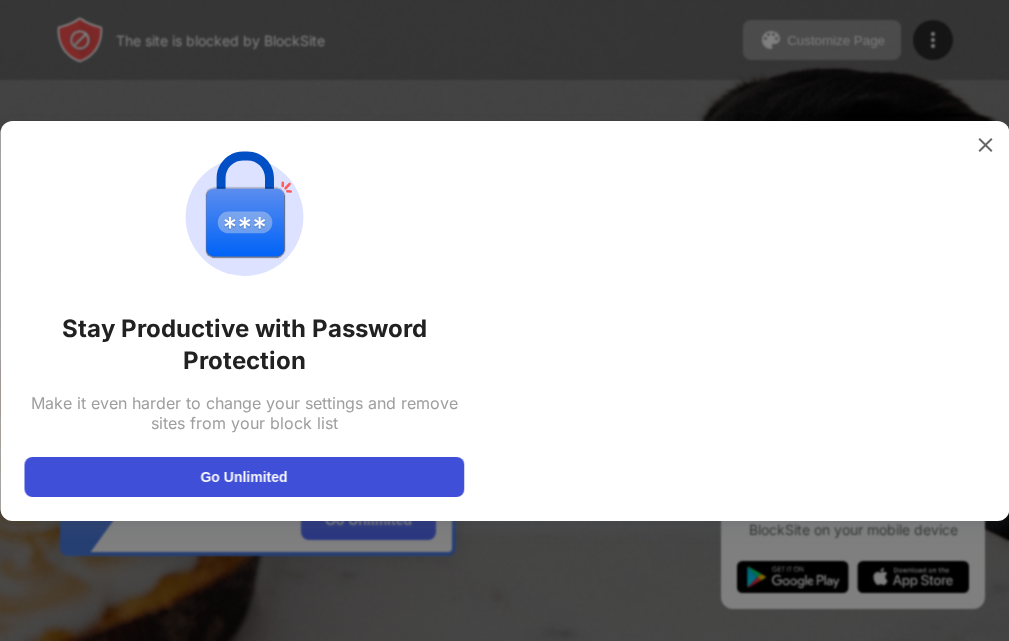 click on "Go Unlimited" at bounding box center [244, 477] 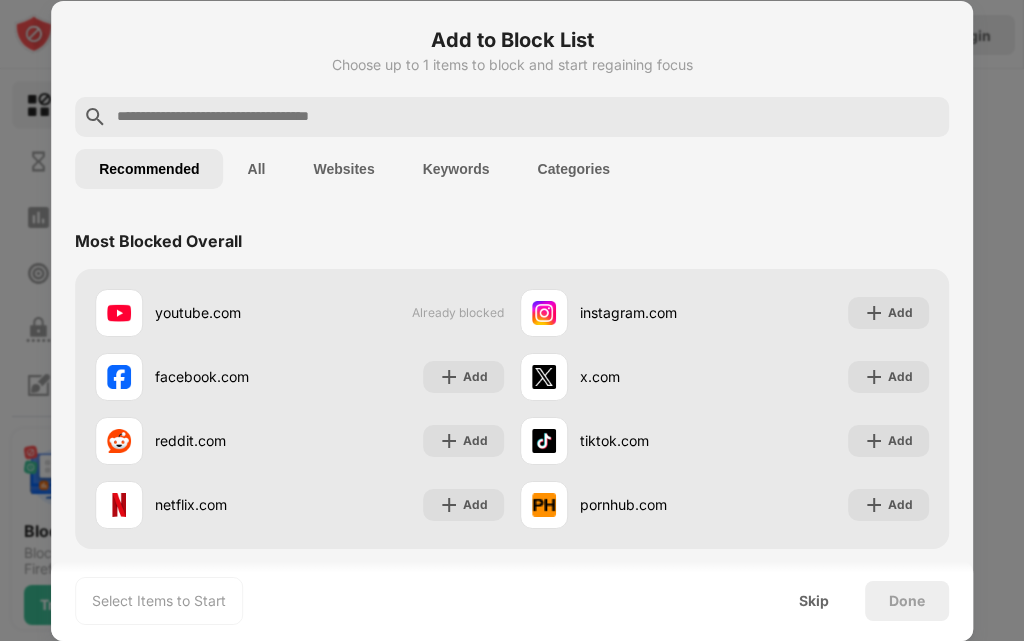 scroll, scrollTop: 0, scrollLeft: 0, axis: both 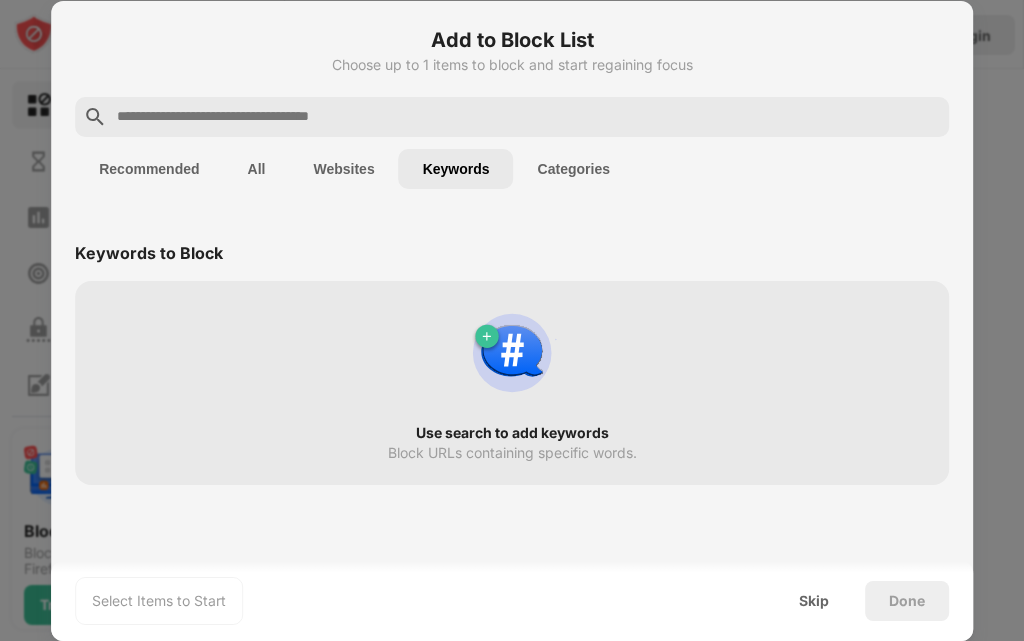 click at bounding box center (512, 353) 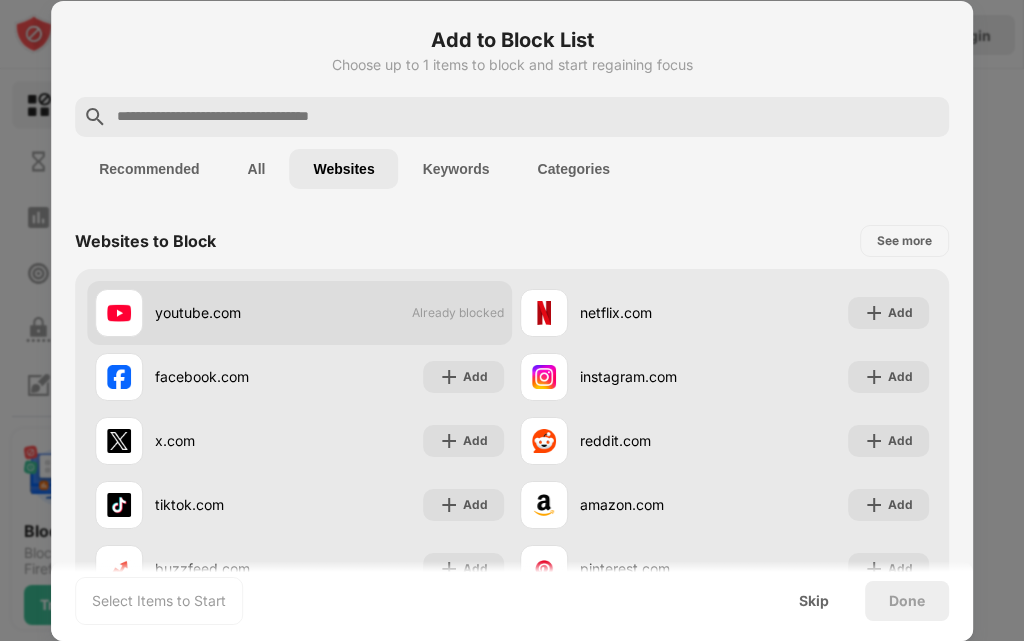 click on "youtube.com Already blocked" at bounding box center (299, 313) 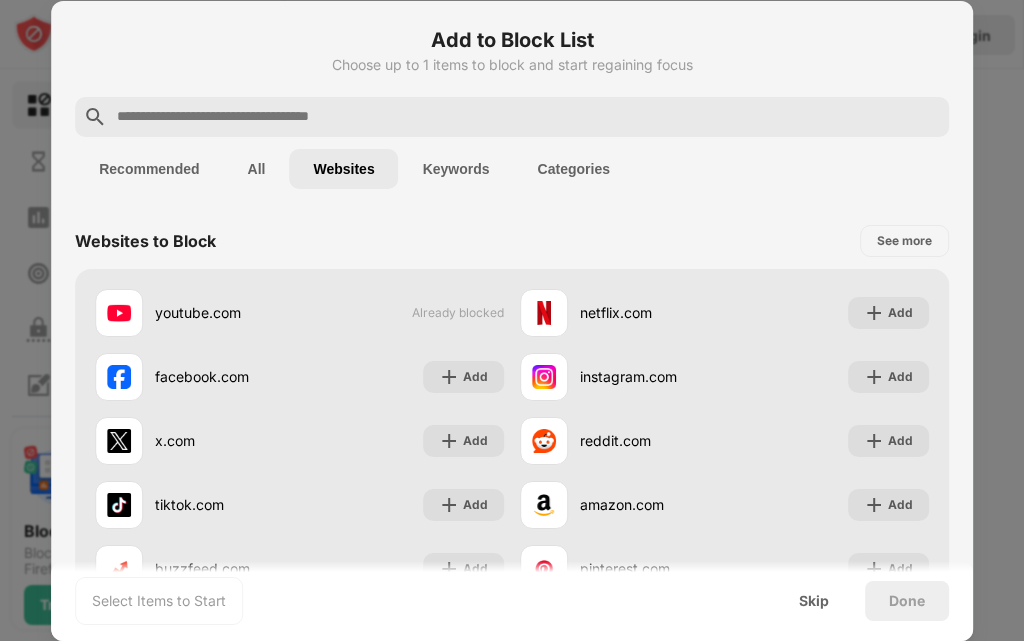 click on "Keywords" at bounding box center (456, 169) 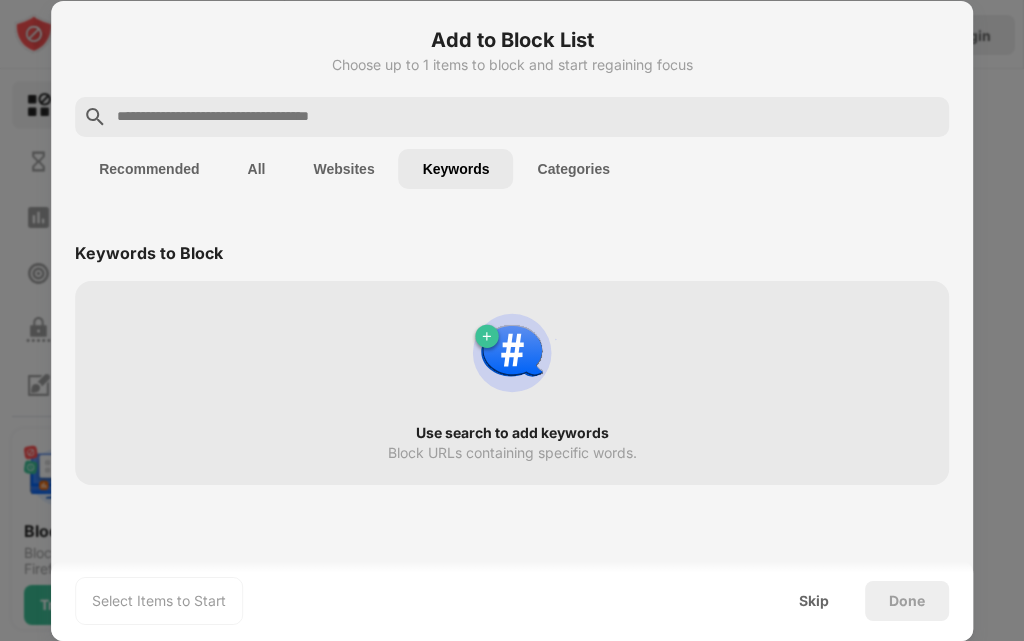 click on "Websites" at bounding box center (343, 169) 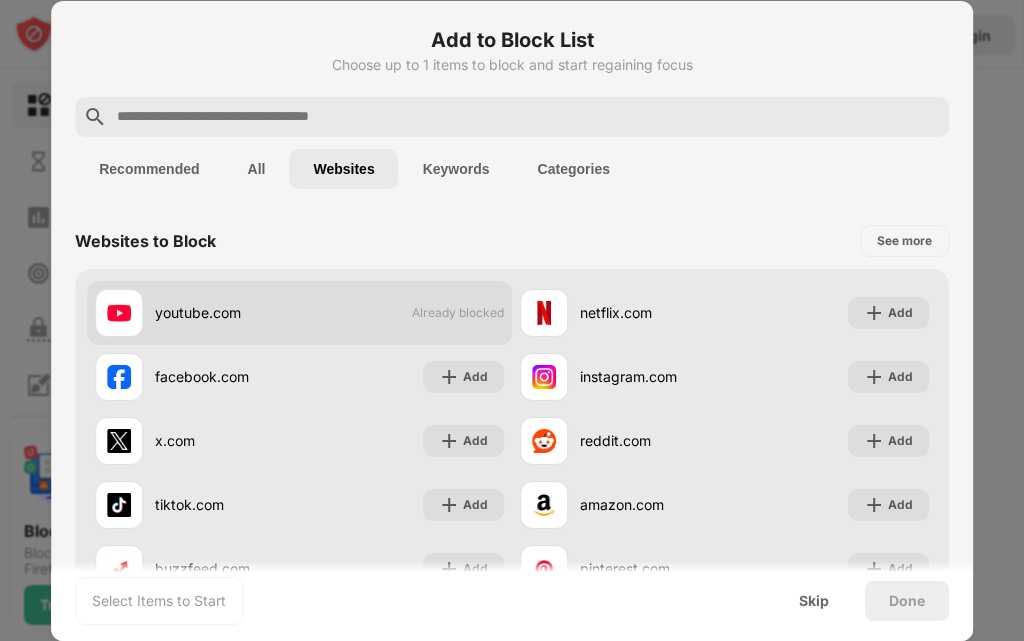 click on "youtube.com" at bounding box center [197, 313] 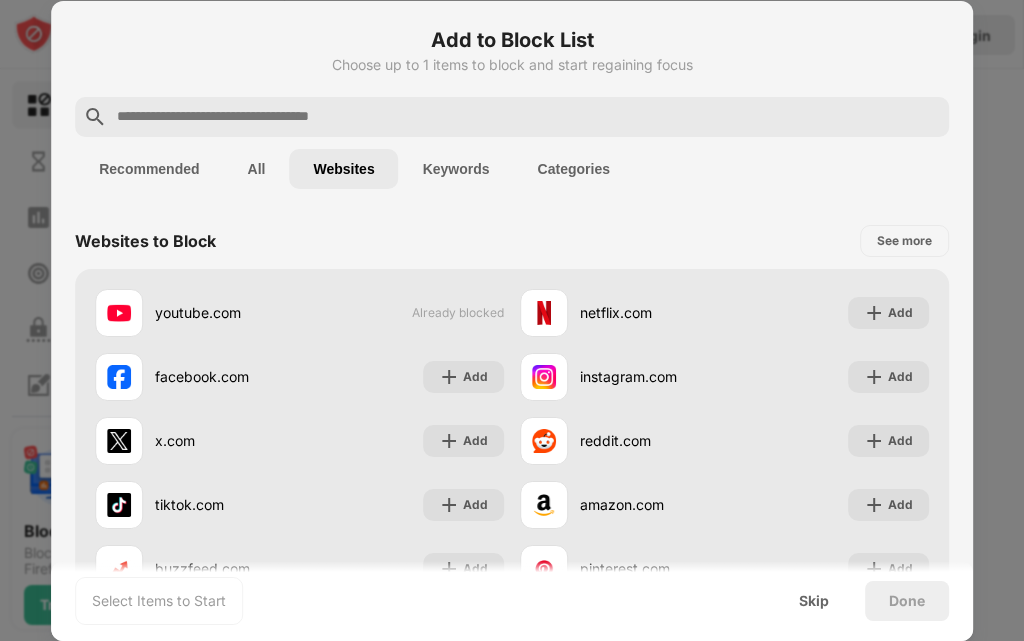 drag, startPoint x: 198, startPoint y: 318, endPoint x: 170, endPoint y: 600, distance: 283.38666 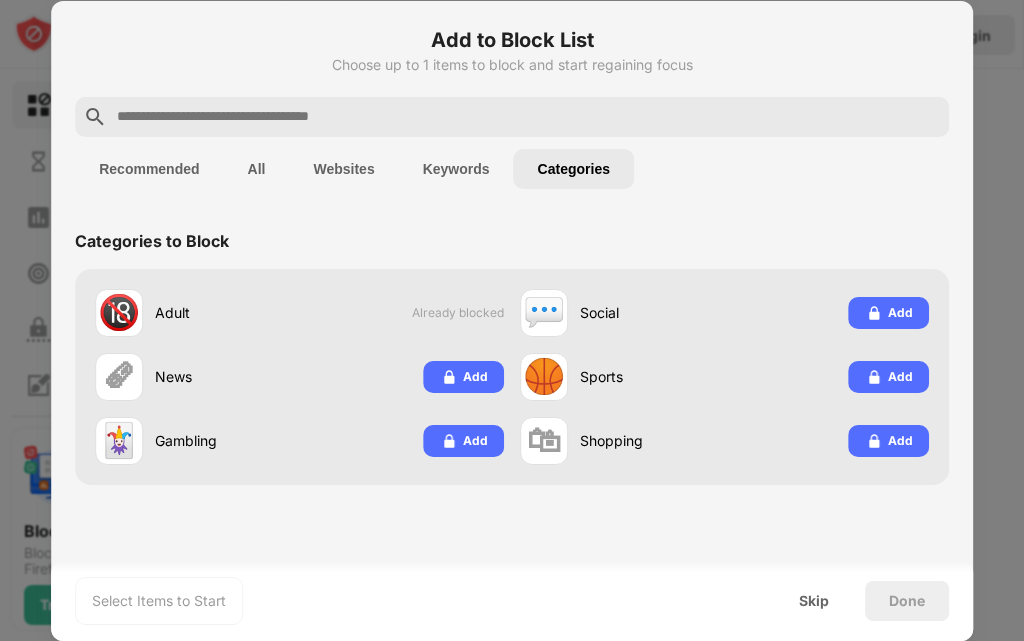 click on "Keywords" at bounding box center [456, 169] 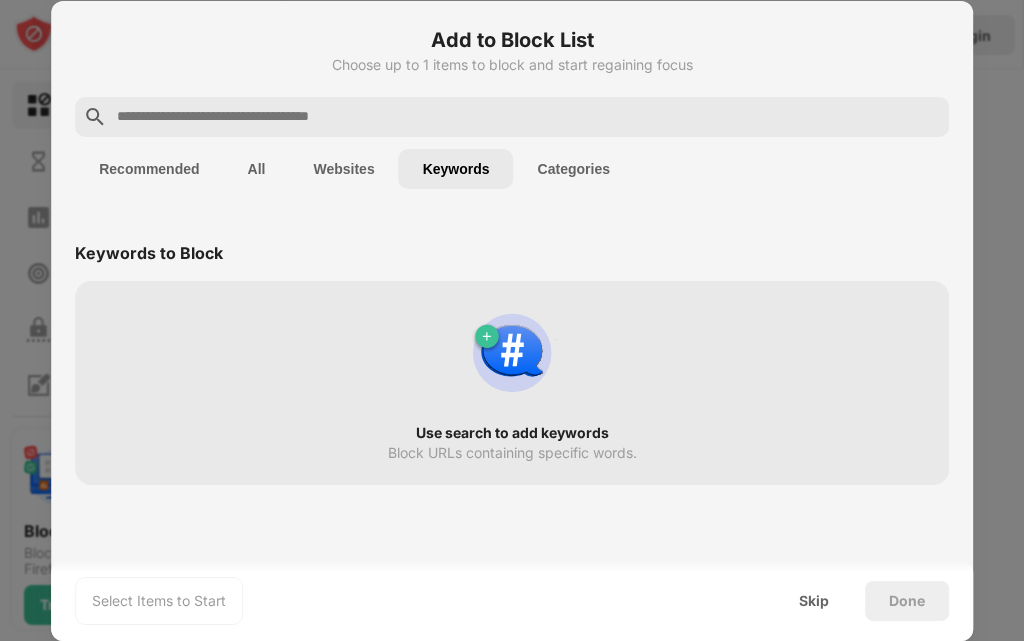 click on "Use search to add keywords Block URLs containing specific words." at bounding box center [512, 383] 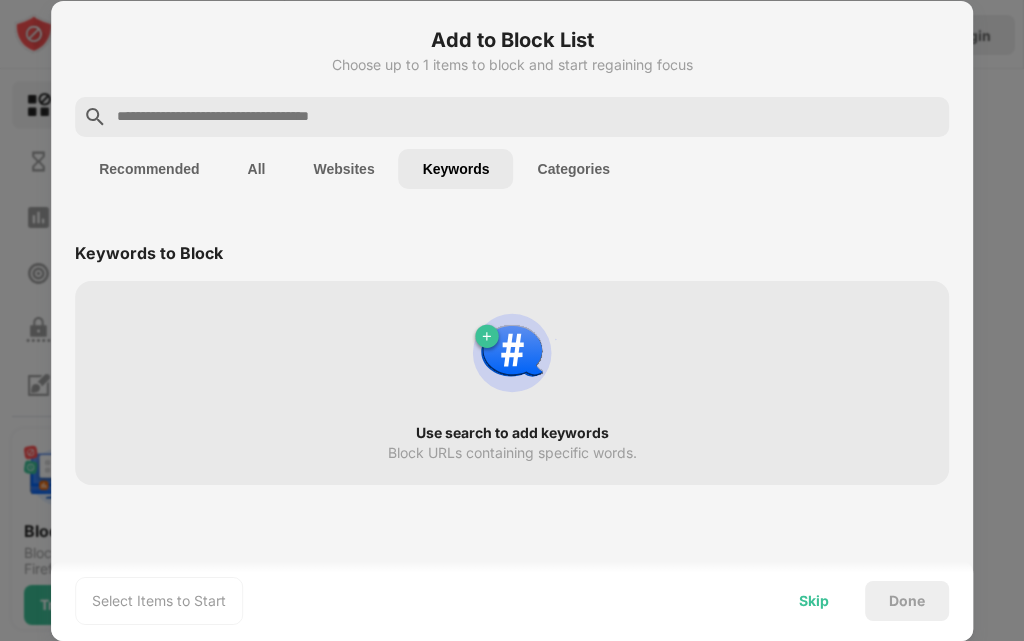 click on "Skip" at bounding box center [814, 601] 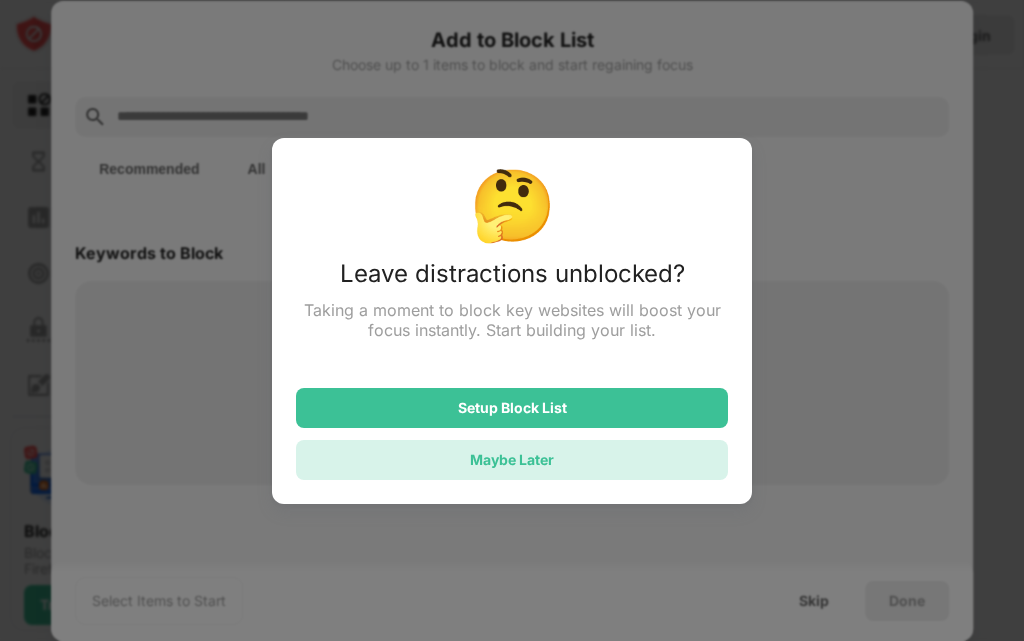 click on "Maybe Later" at bounding box center (512, 459) 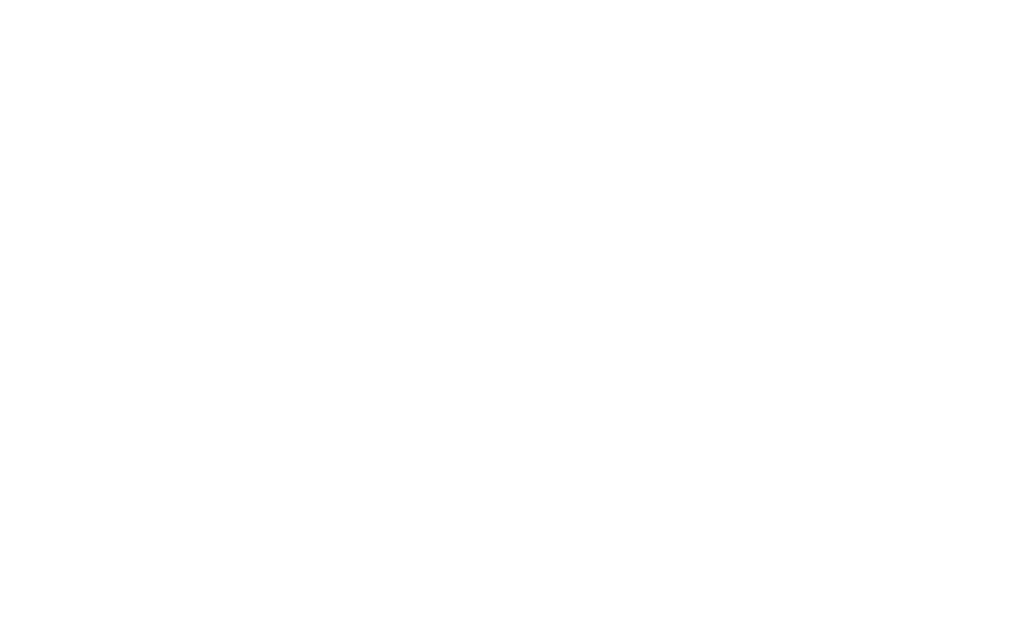 scroll, scrollTop: 0, scrollLeft: 0, axis: both 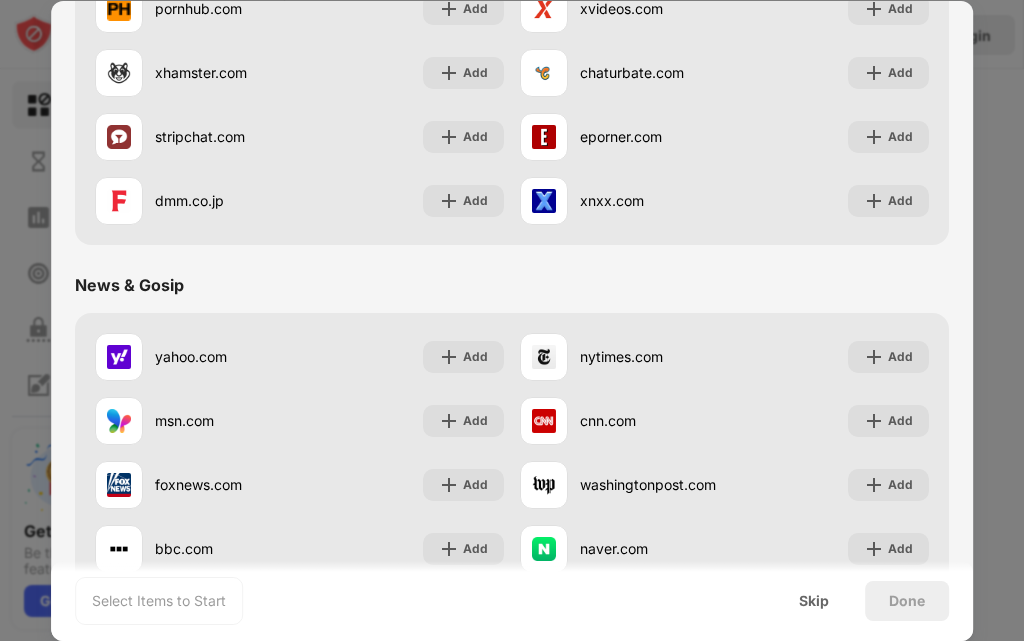 click on "Select Items to Start" at bounding box center [159, 601] 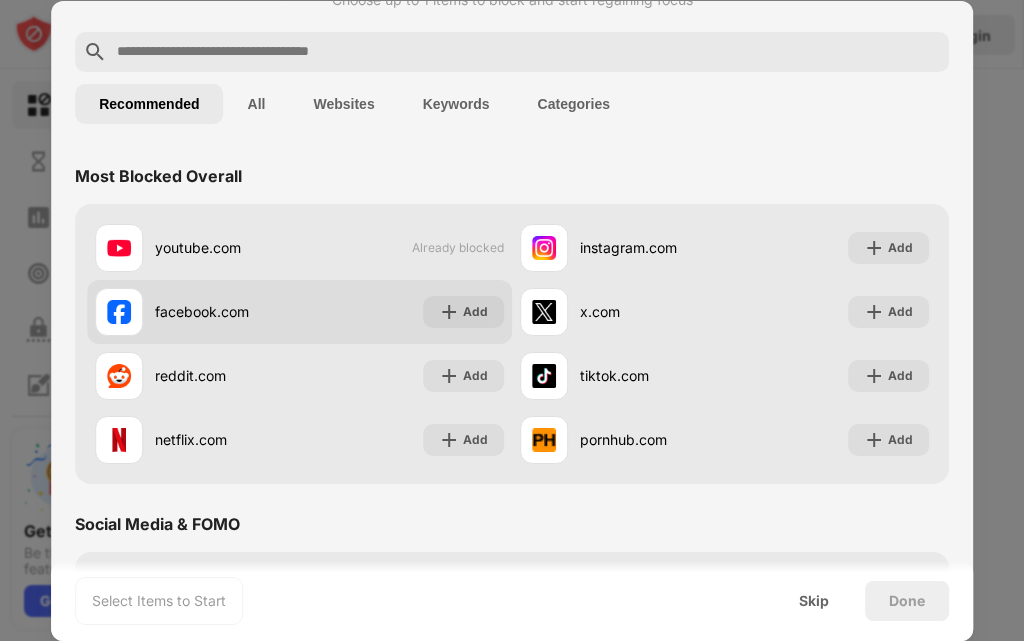 scroll, scrollTop: 0, scrollLeft: 0, axis: both 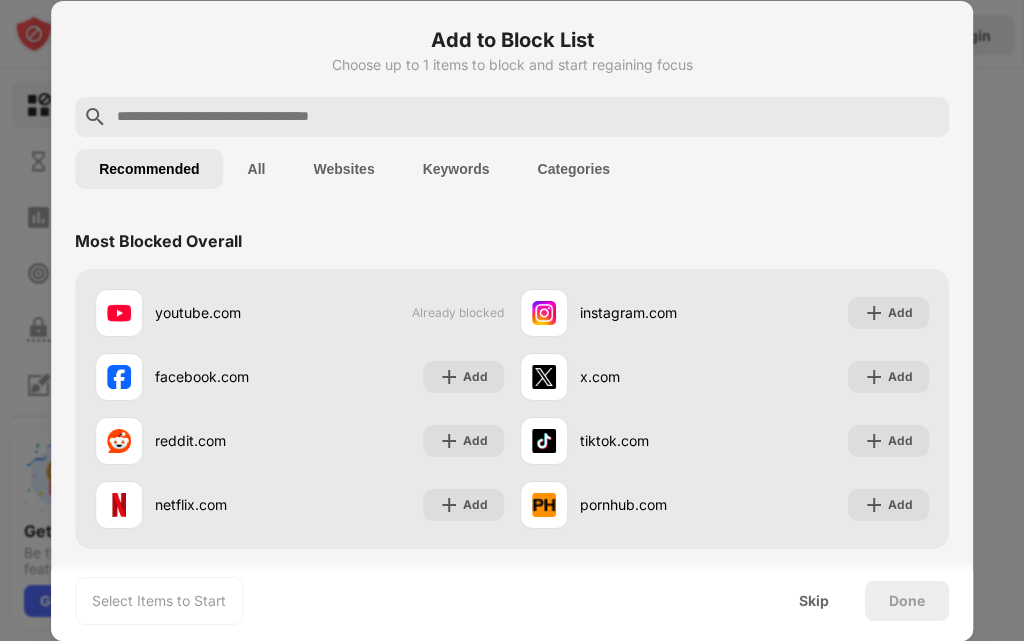 click on "Keywords" at bounding box center [456, 169] 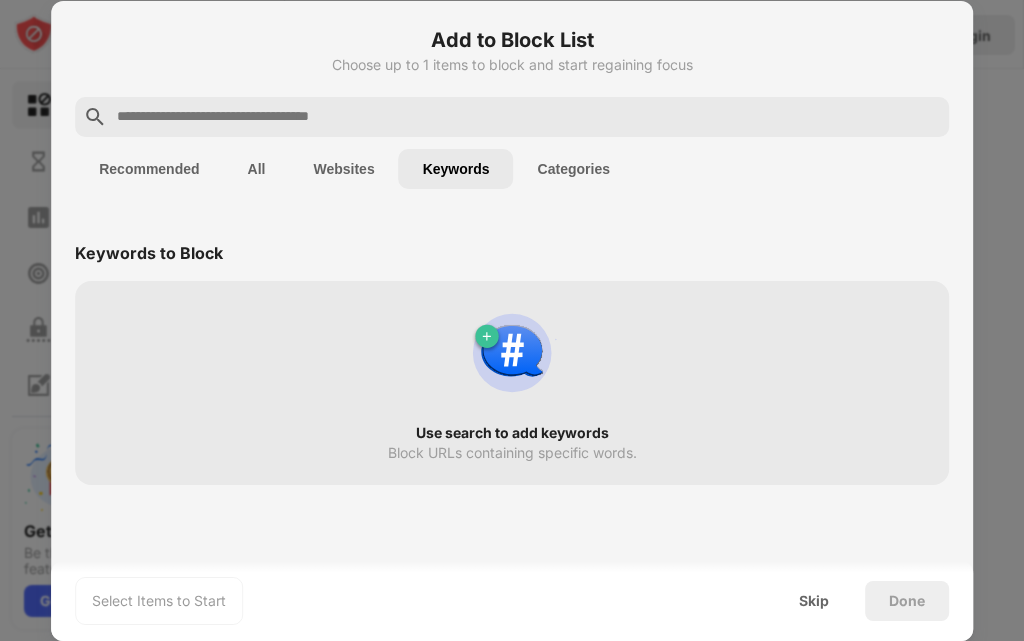 click on "Done" at bounding box center [907, 601] 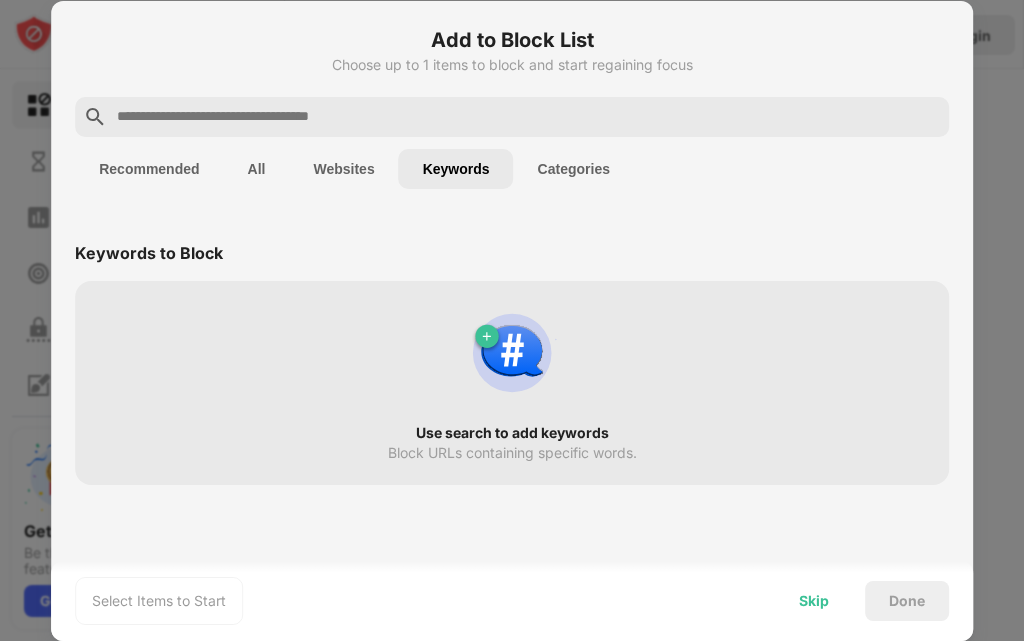 click on "Skip" at bounding box center [814, 601] 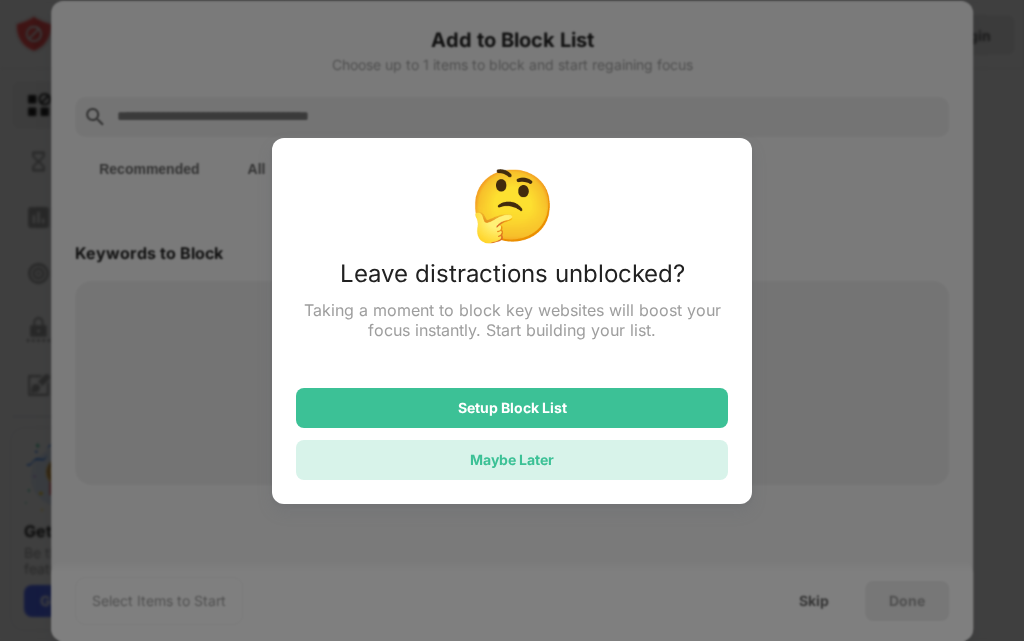 click on "Maybe Later" at bounding box center (512, 459) 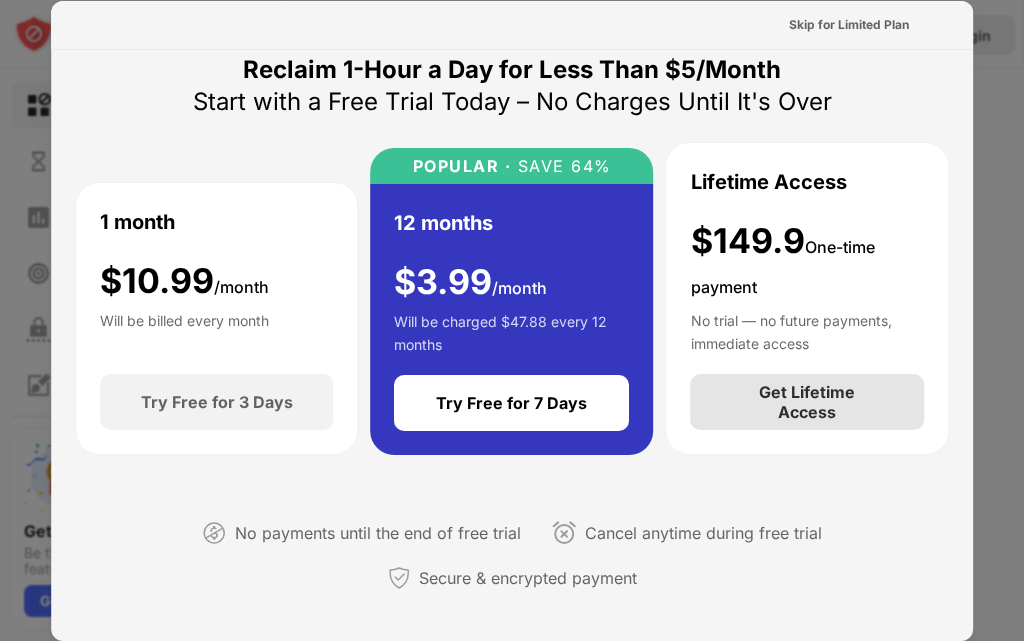 scroll, scrollTop: 0, scrollLeft: 0, axis: both 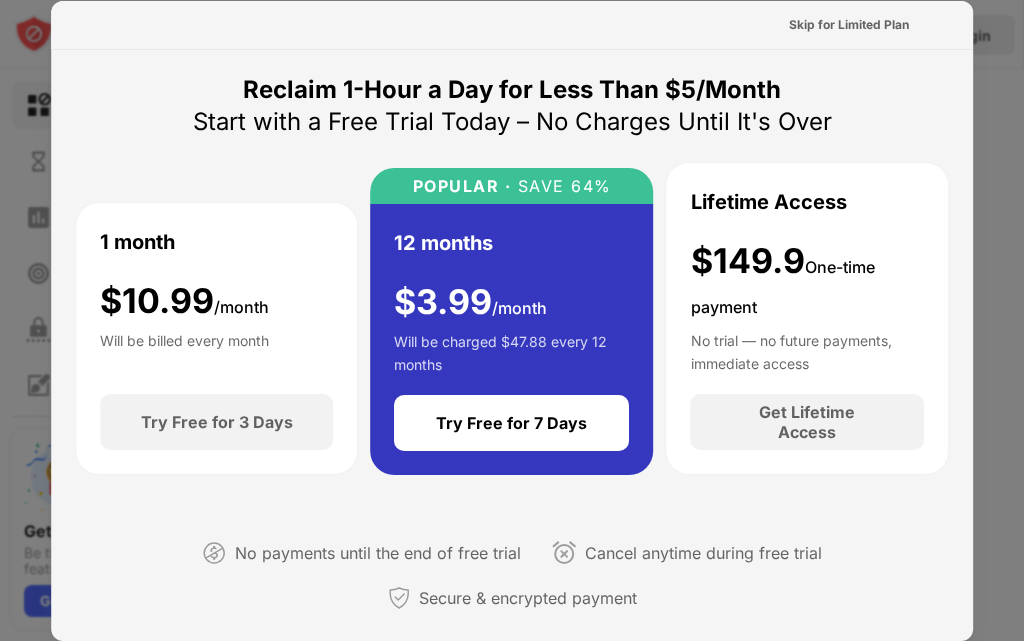 click on "Reclaim 1-Hour a Day for Less Than $[PRICE]/[PERIOD] Start with a Free Trial Today – No Charges Until It's Over" at bounding box center (512, 106) 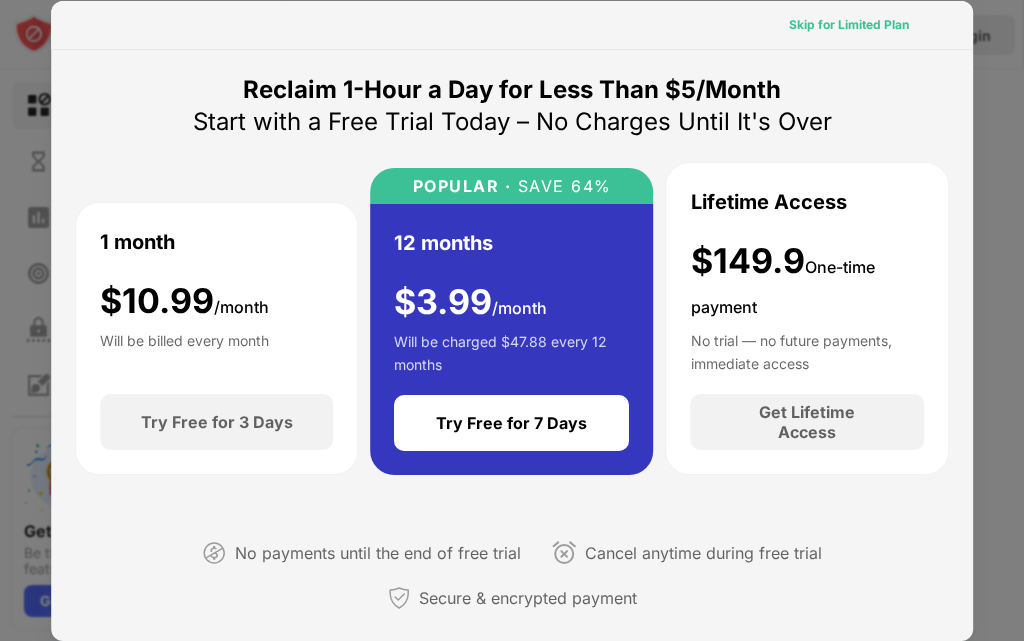 click on "Skip for Limited Plan" at bounding box center [849, 25] 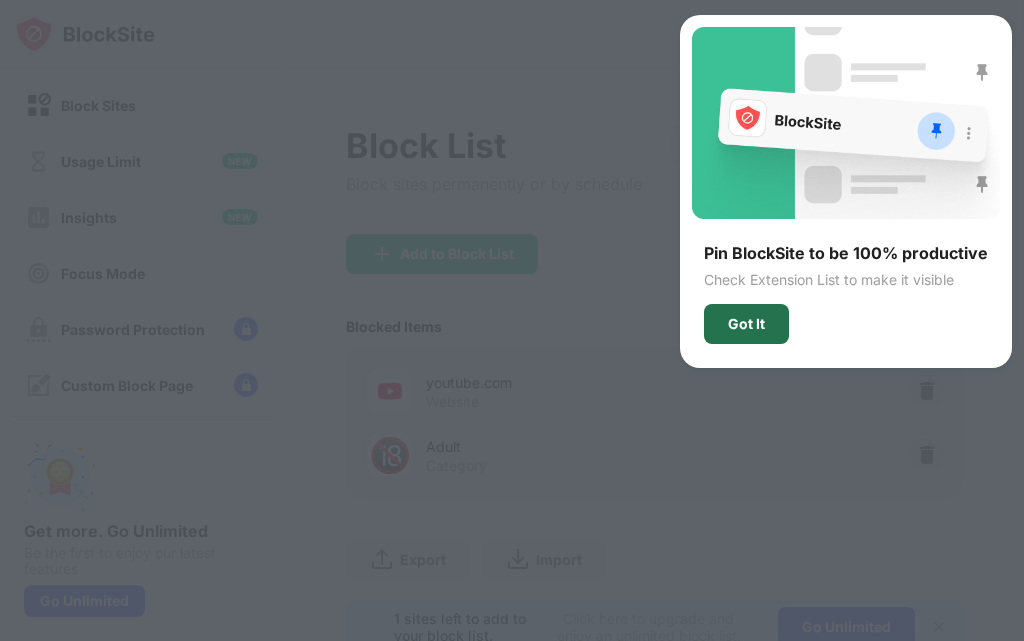click on "Got It" at bounding box center (746, 324) 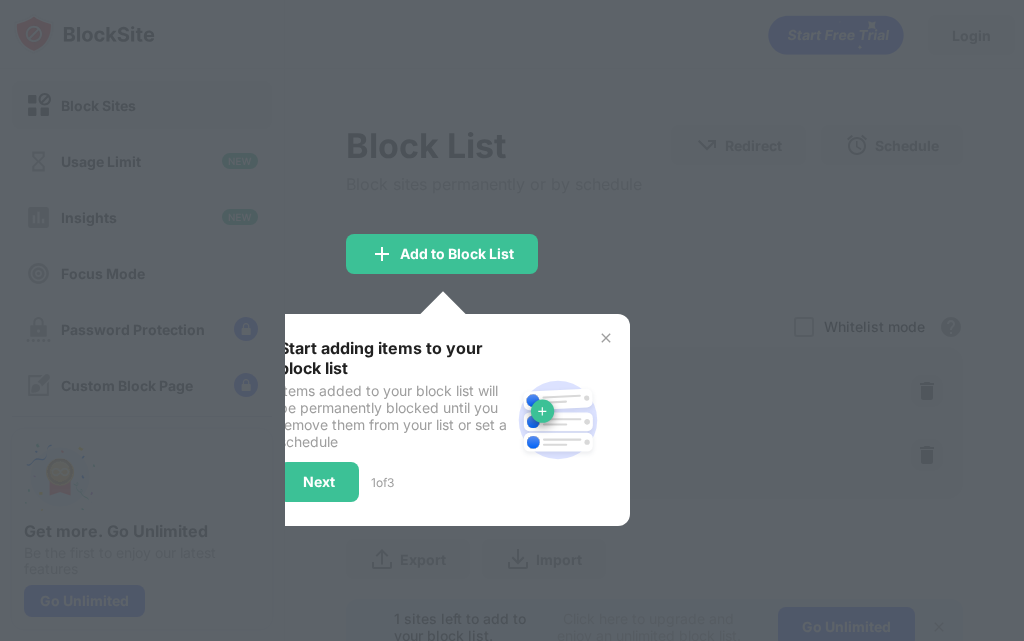 click on "Items added to your block list will be permanently blocked until you remove them from your list or set a schedule" at bounding box center [394, 416] 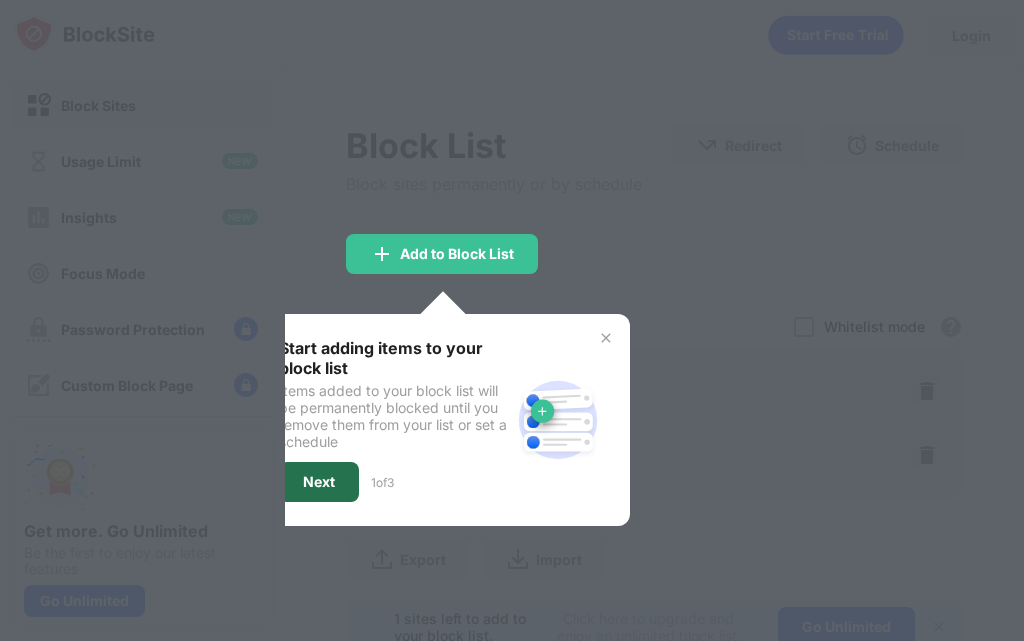 click on "Next" at bounding box center [319, 482] 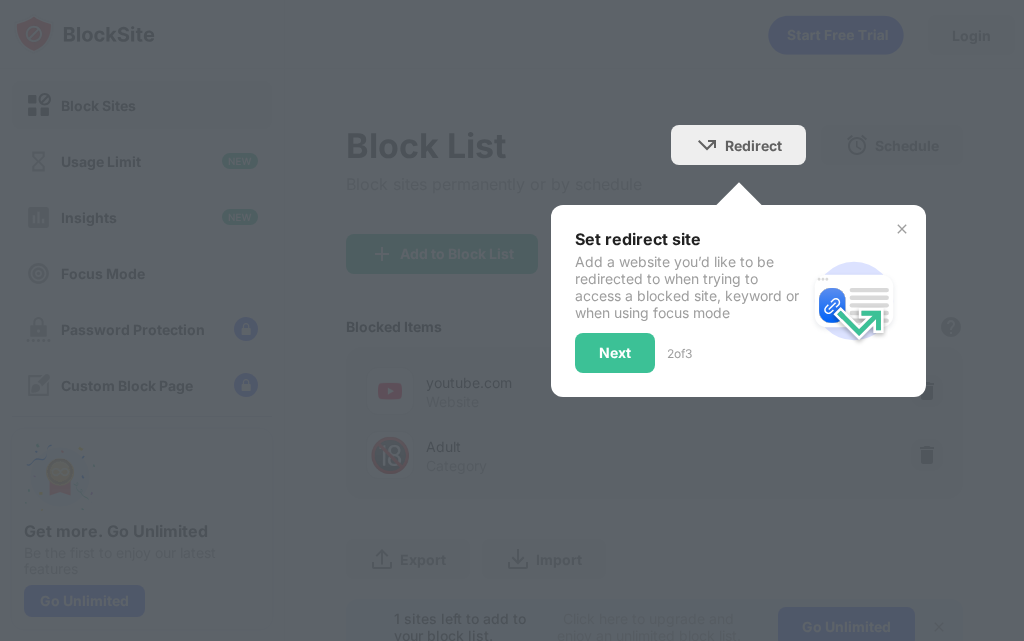 drag, startPoint x: 609, startPoint y: 320, endPoint x: 610, endPoint y: 390, distance: 70.00714 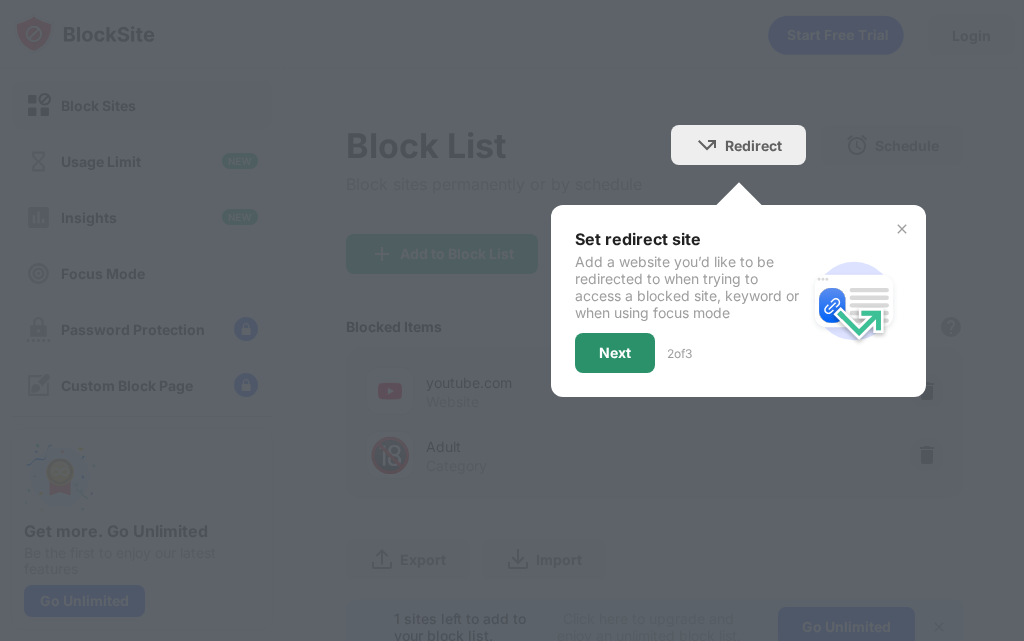 click on "Next" at bounding box center (615, 353) 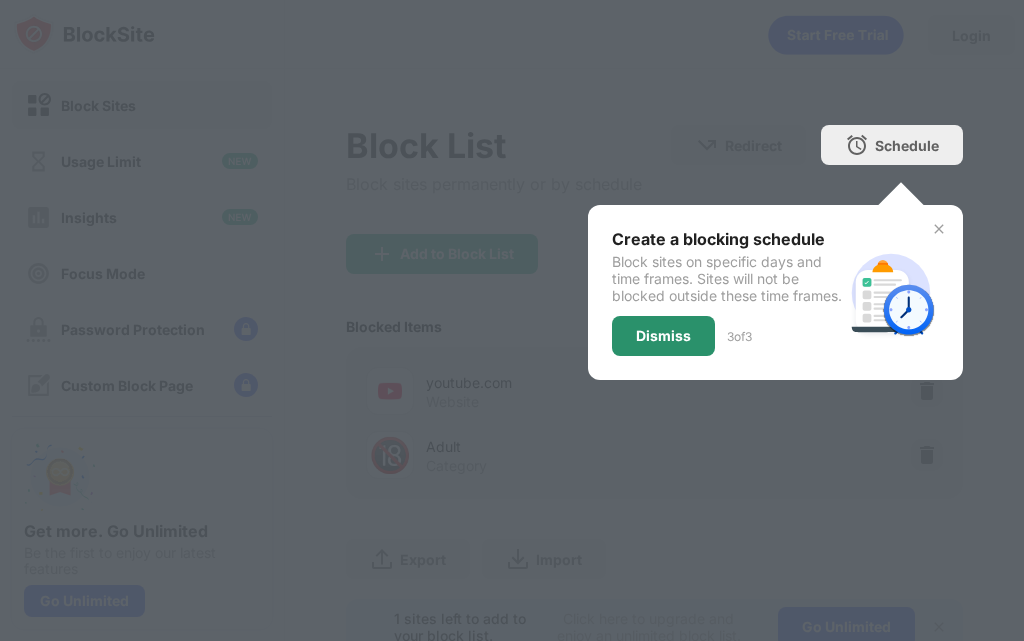 click on "Dismiss" at bounding box center [663, 336] 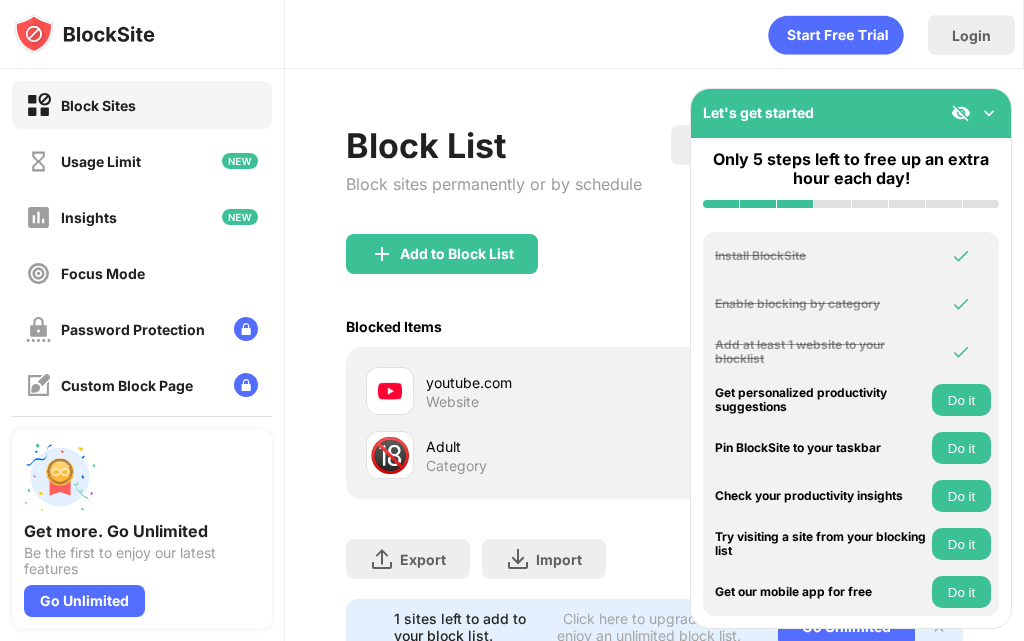 click on "Let's get started" at bounding box center [851, 113] 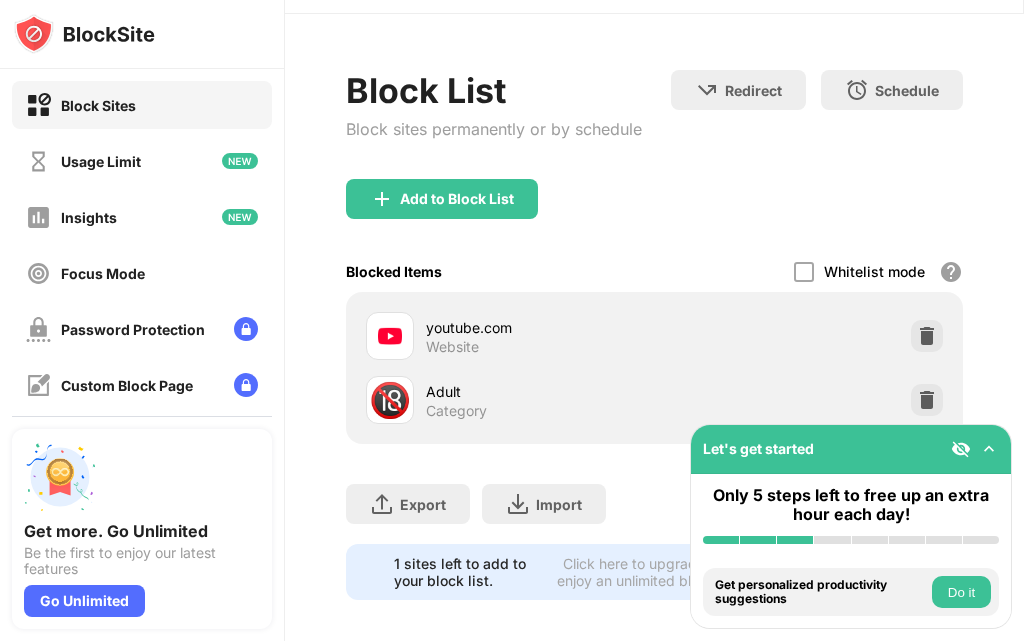 scroll, scrollTop: 85, scrollLeft: 0, axis: vertical 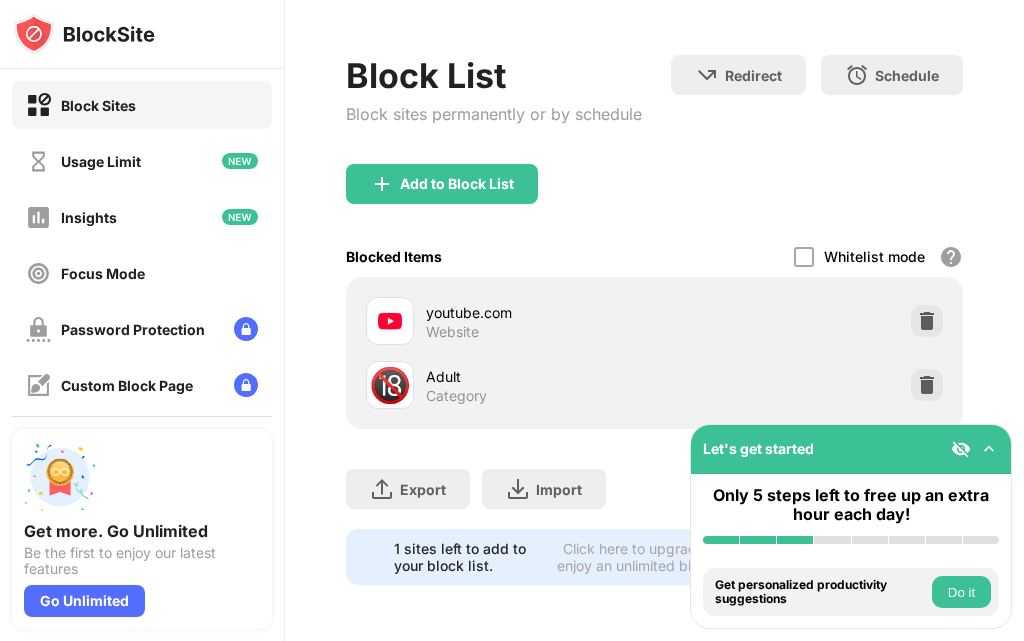 click on "Let's get started" at bounding box center (851, 449) 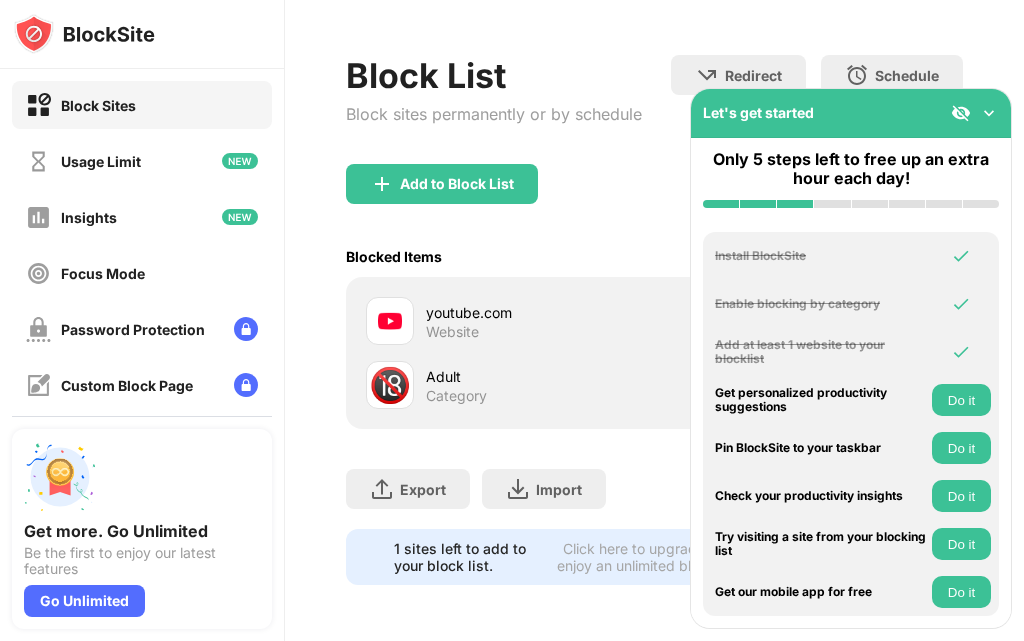 click at bounding box center [989, 113] 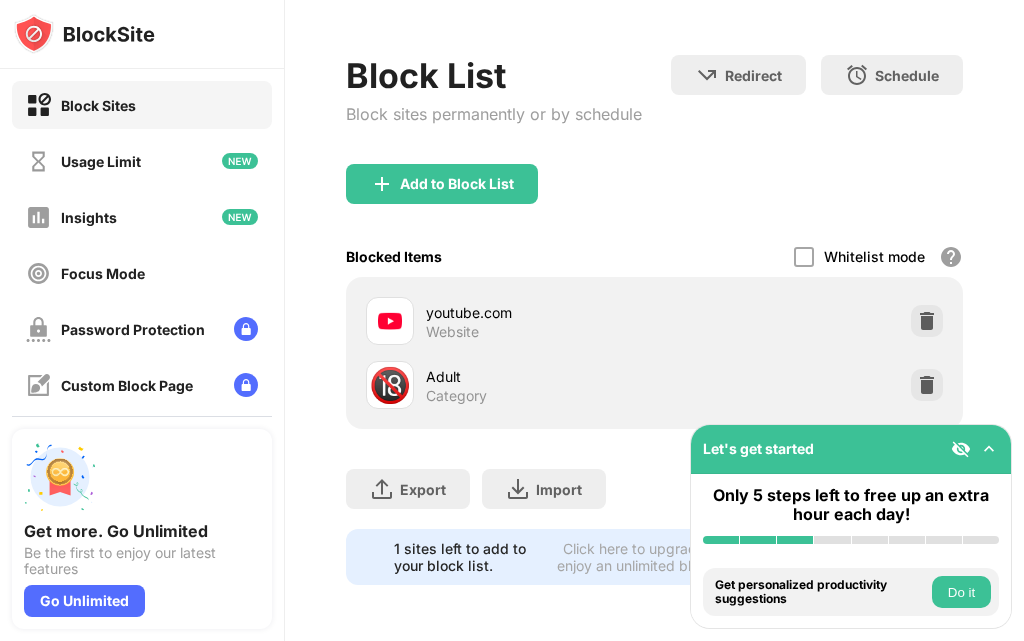 click on "🔞 Adult Category" at bounding box center [654, 385] 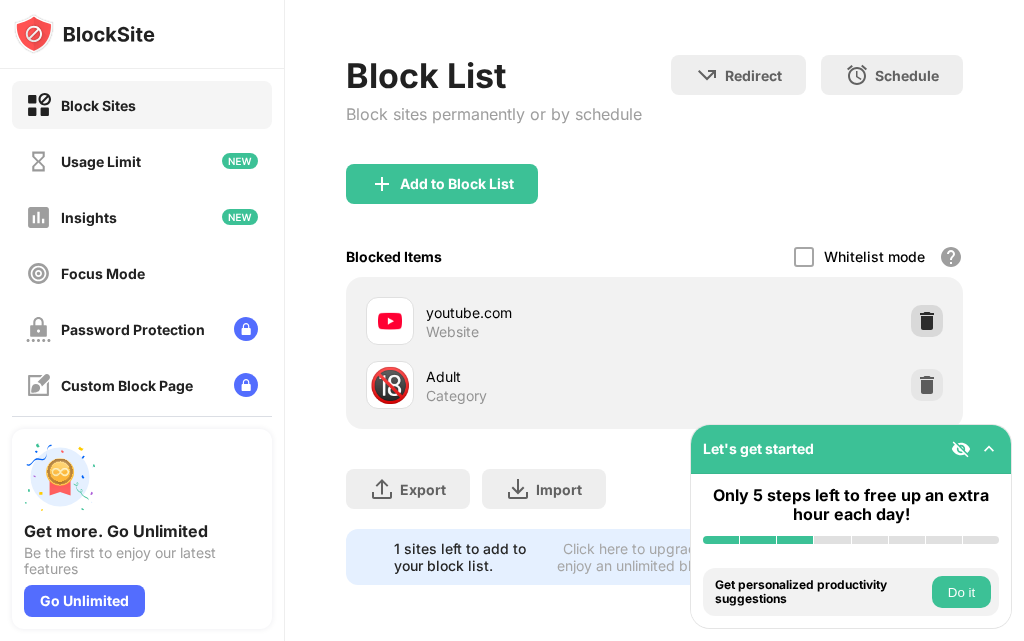 click on "youtube.com Website" at bounding box center [654, 321] 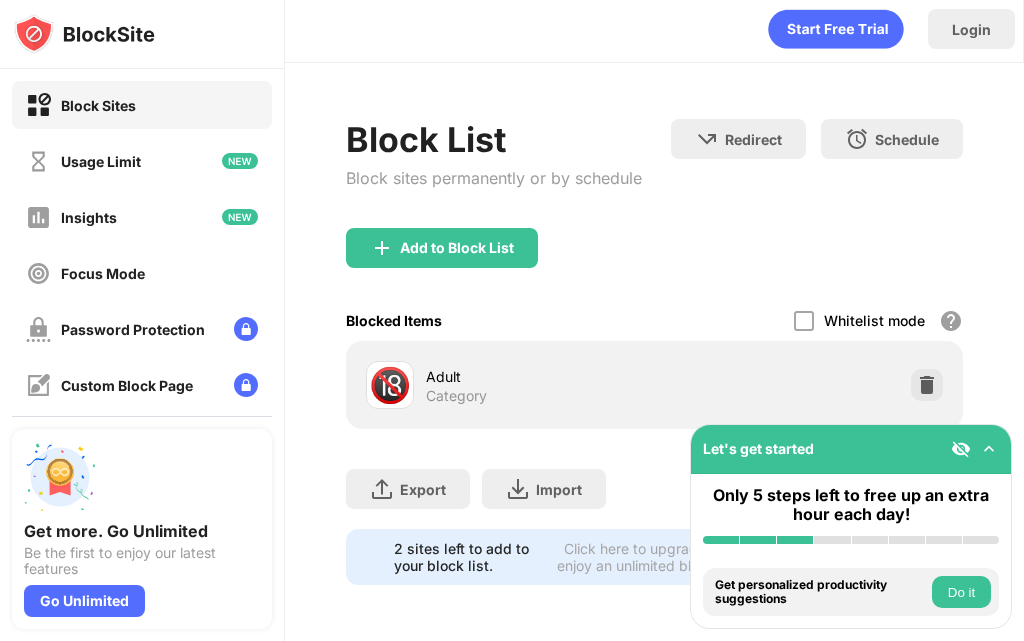scroll, scrollTop: 21, scrollLeft: 0, axis: vertical 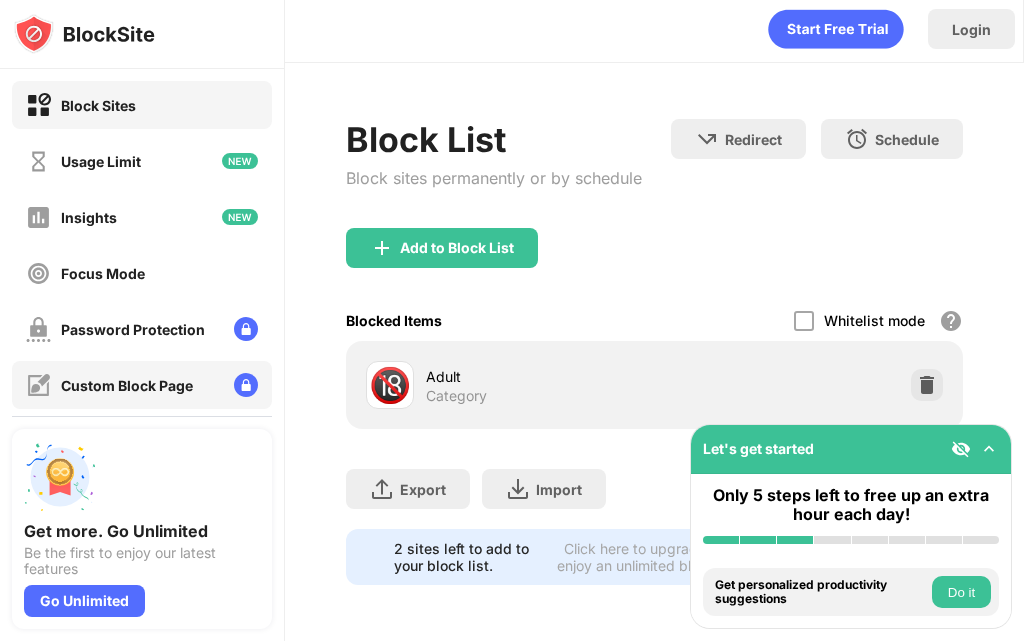 click on "Custom Block Page" at bounding box center (109, 385) 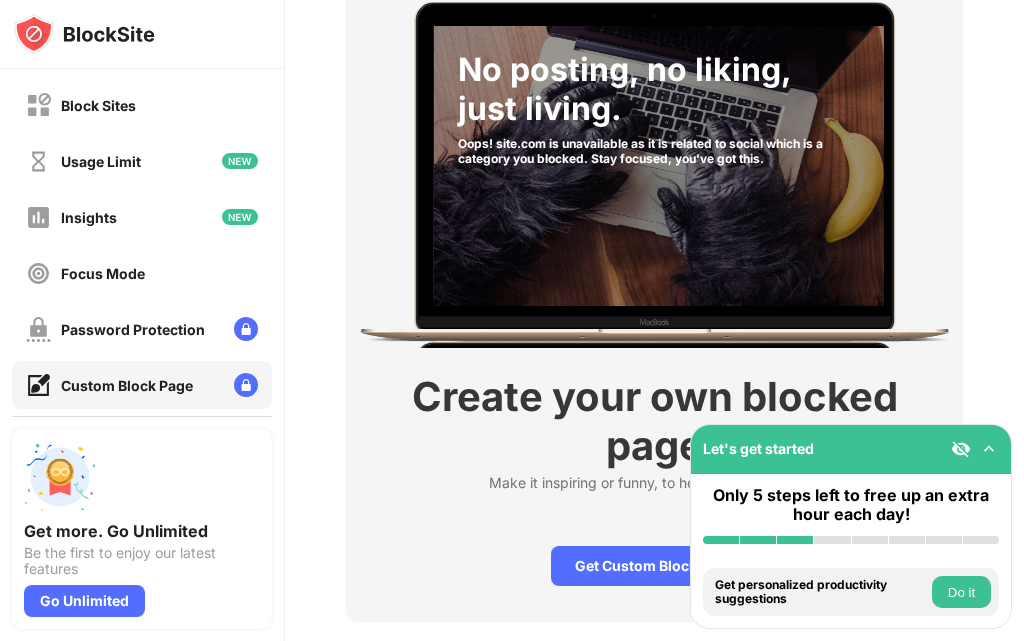 scroll, scrollTop: 214, scrollLeft: 0, axis: vertical 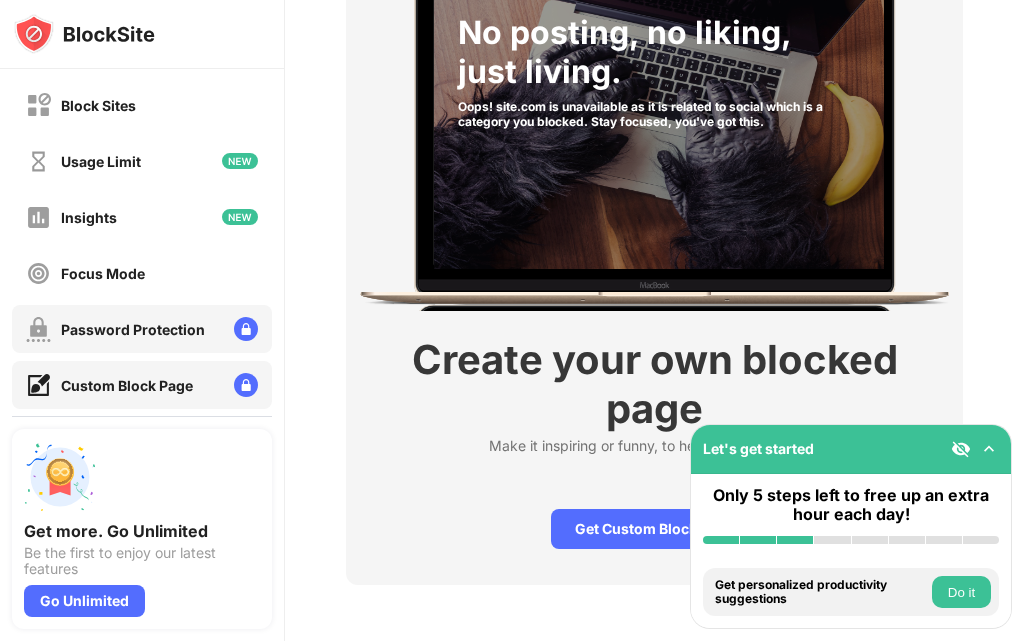 click on "Password Protection" at bounding box center [133, 329] 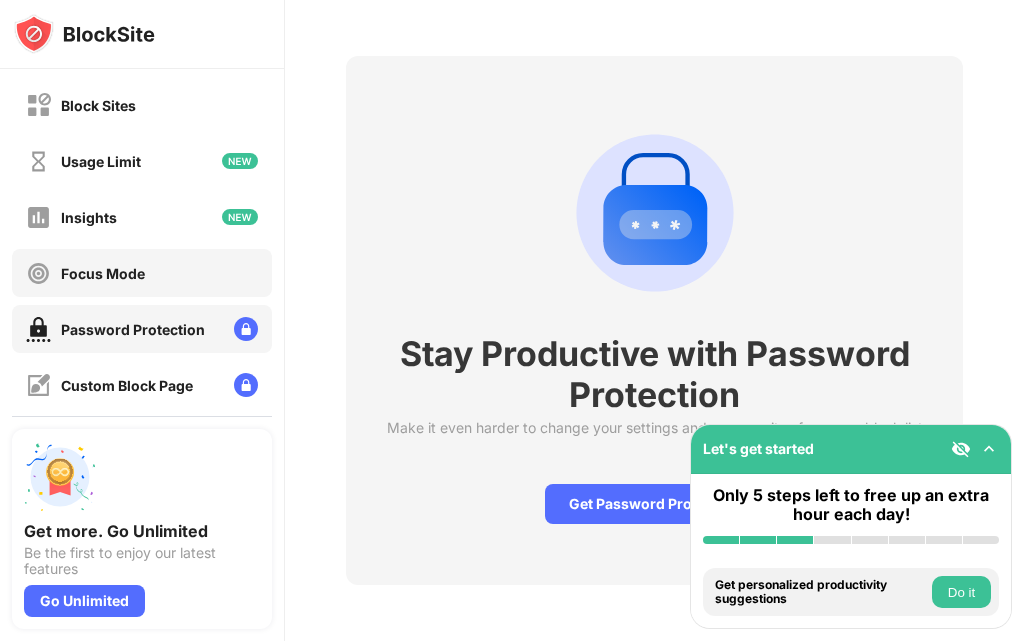 click on "Focus Mode" at bounding box center (142, 273) 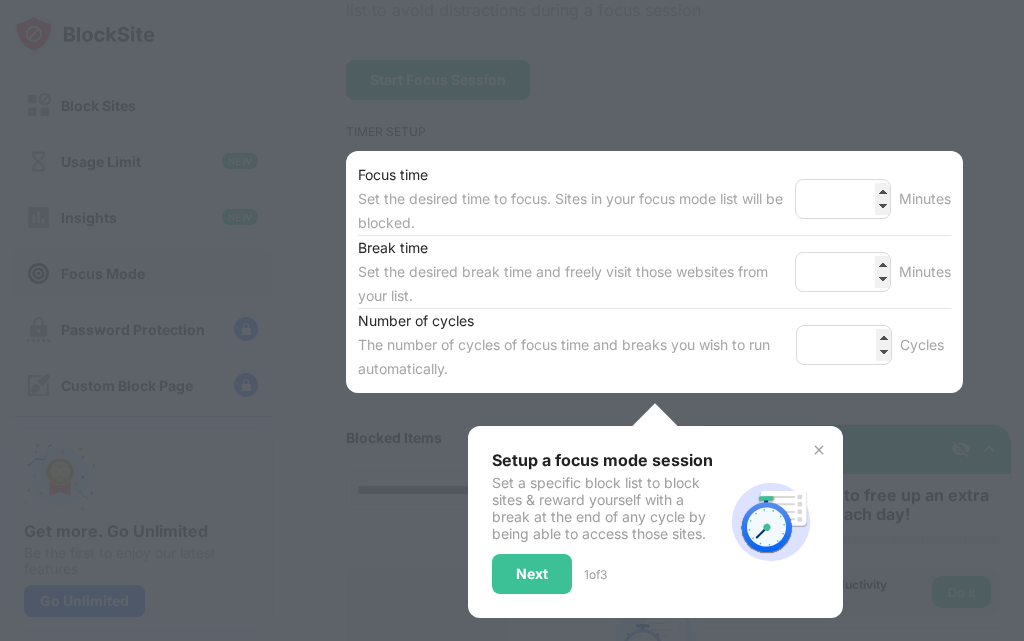 click on "Set the desired break time and freely visit those websites from your list." at bounding box center [576, 211] 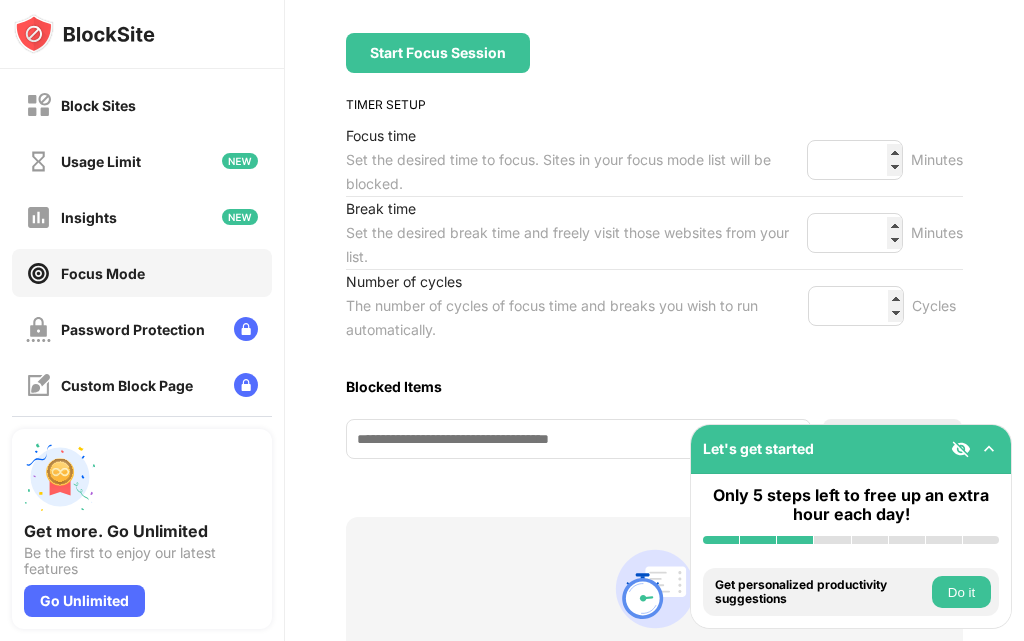 scroll, scrollTop: 92, scrollLeft: 0, axis: vertical 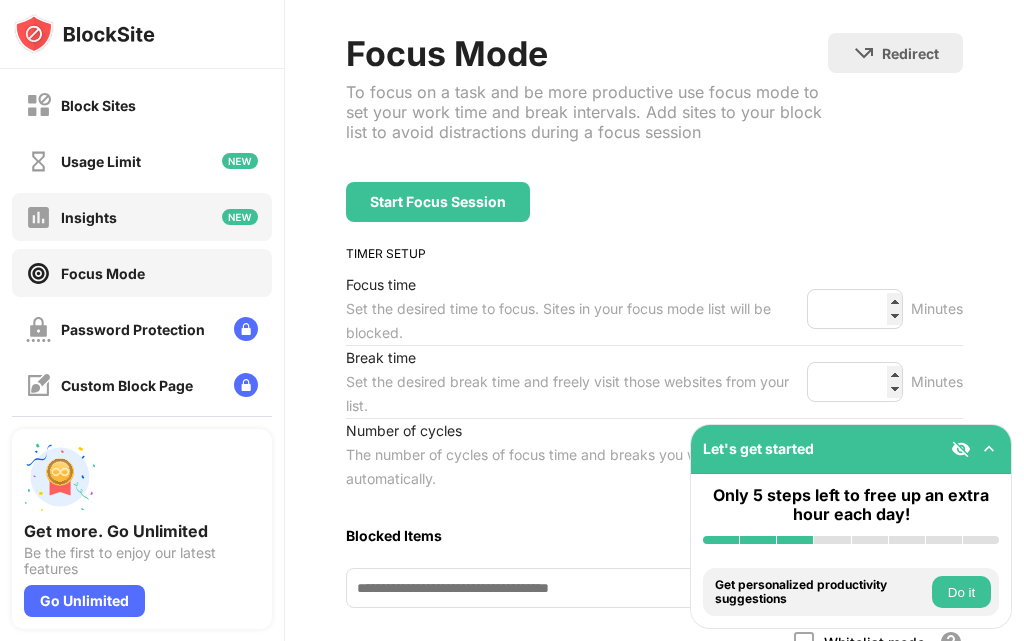 click on "Insights" at bounding box center [142, 217] 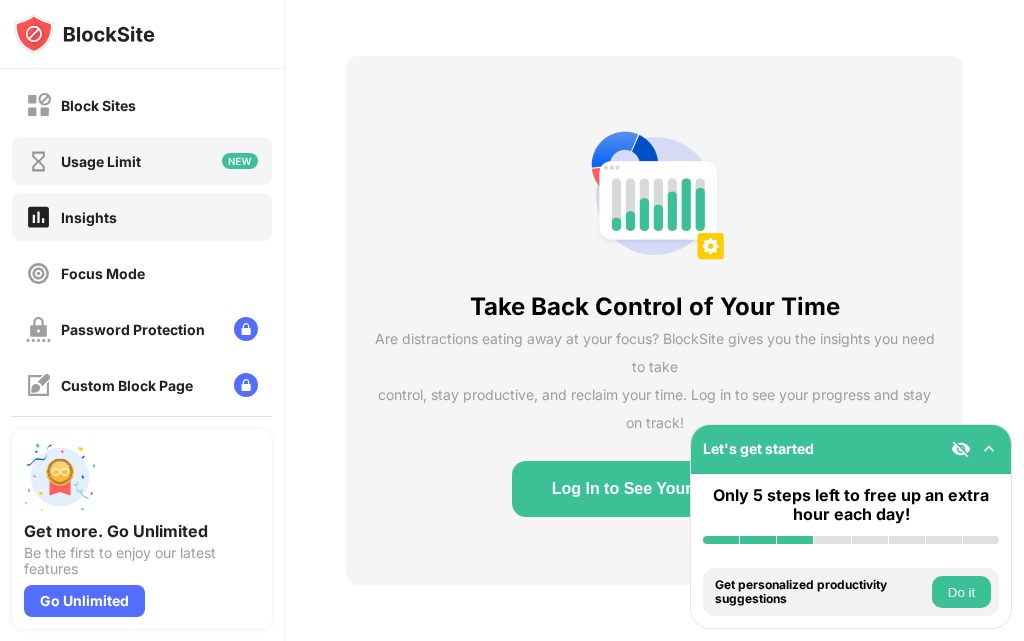 click on "Usage Limit" at bounding box center (101, 161) 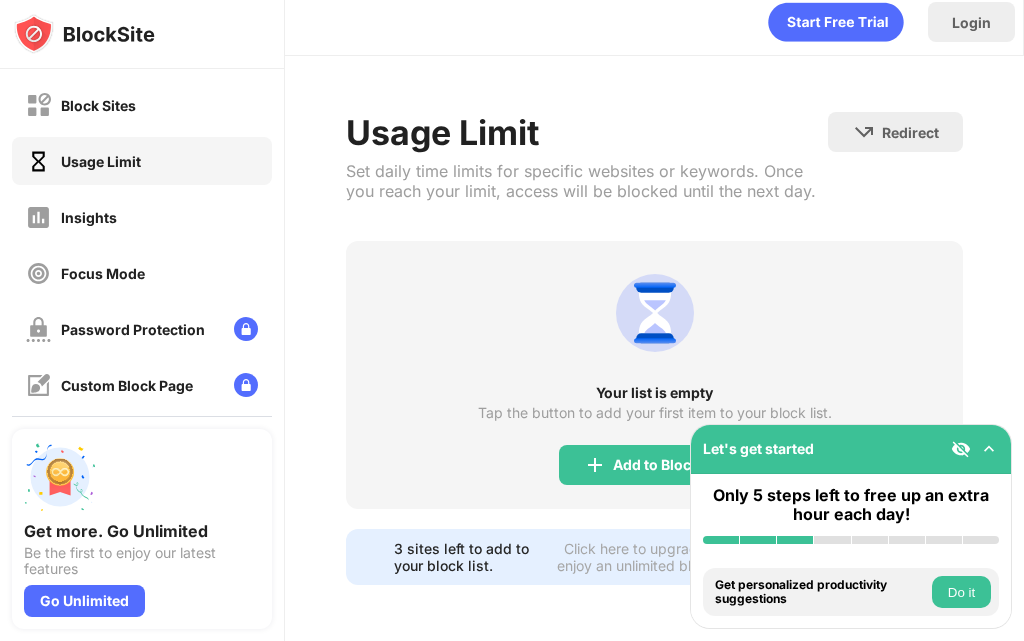 scroll, scrollTop: 48, scrollLeft: 0, axis: vertical 